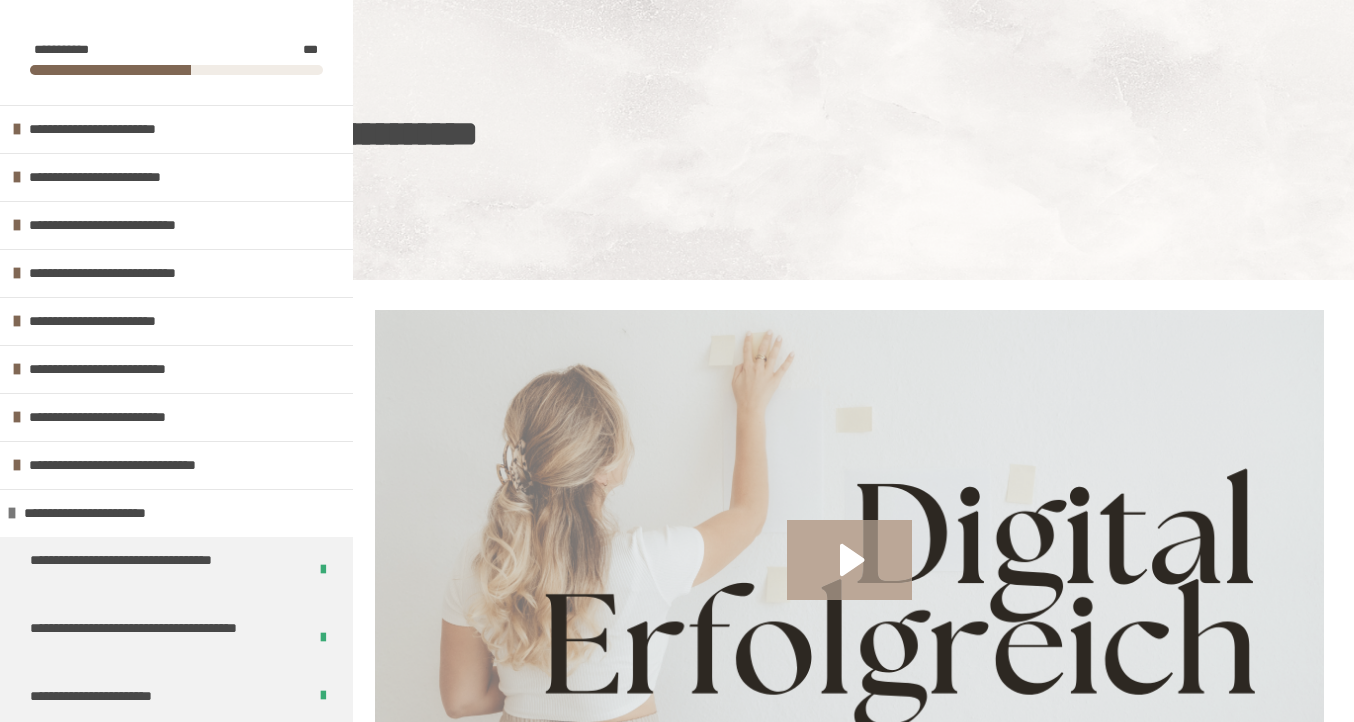 scroll, scrollTop: 270, scrollLeft: 0, axis: vertical 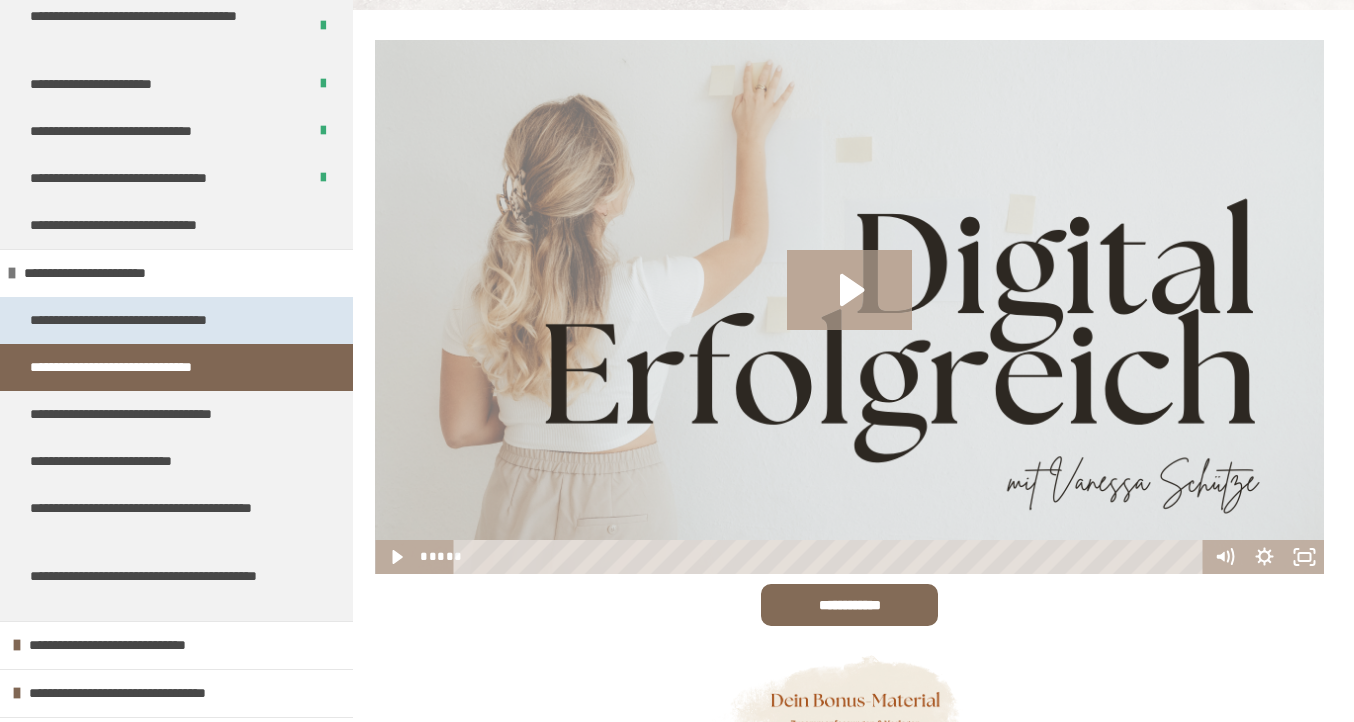 click on "**********" at bounding box center [153, 320] 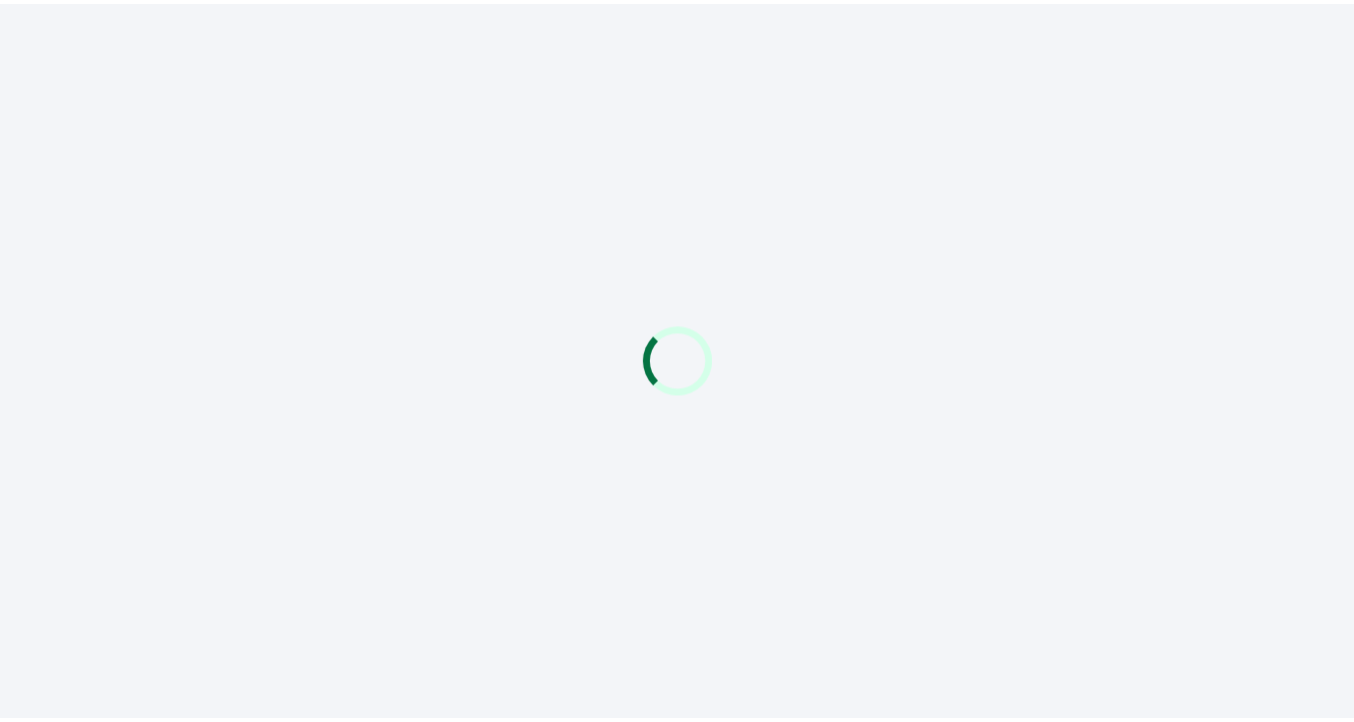 scroll, scrollTop: 0, scrollLeft: 0, axis: both 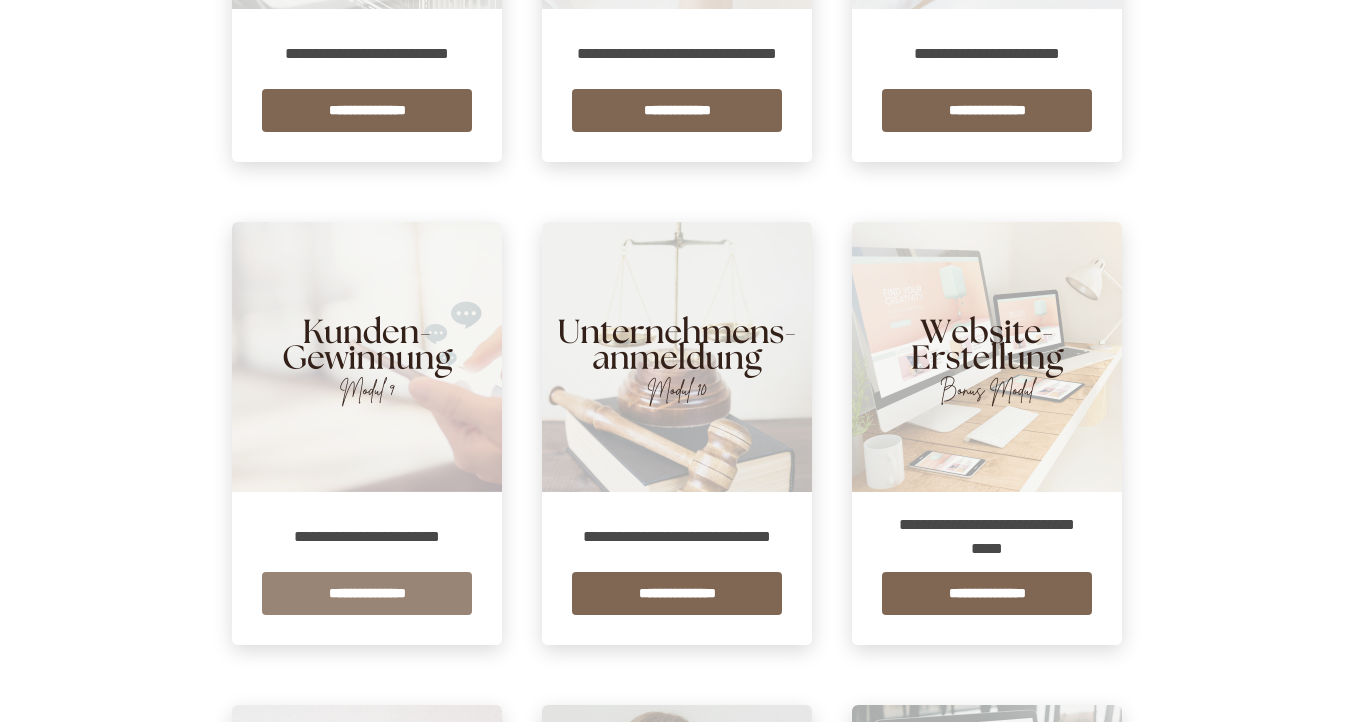 click on "**********" at bounding box center (367, 593) 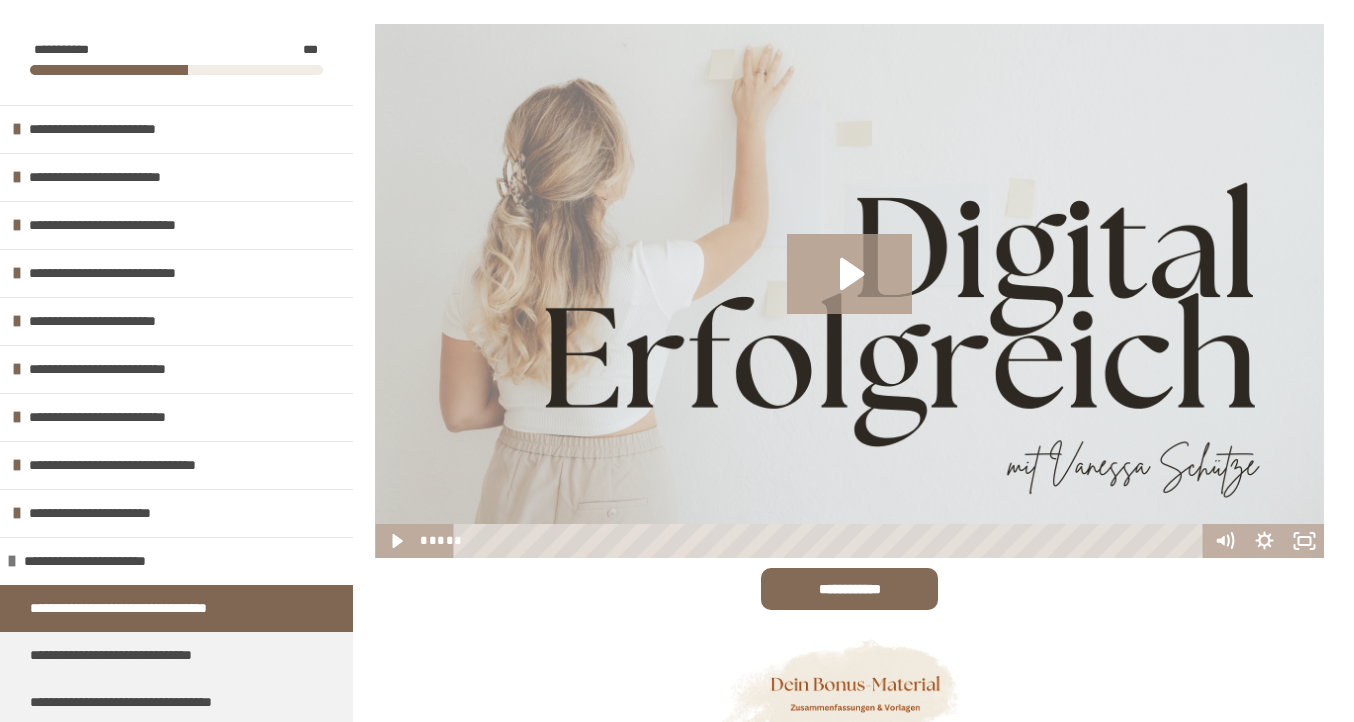 scroll, scrollTop: 284, scrollLeft: 0, axis: vertical 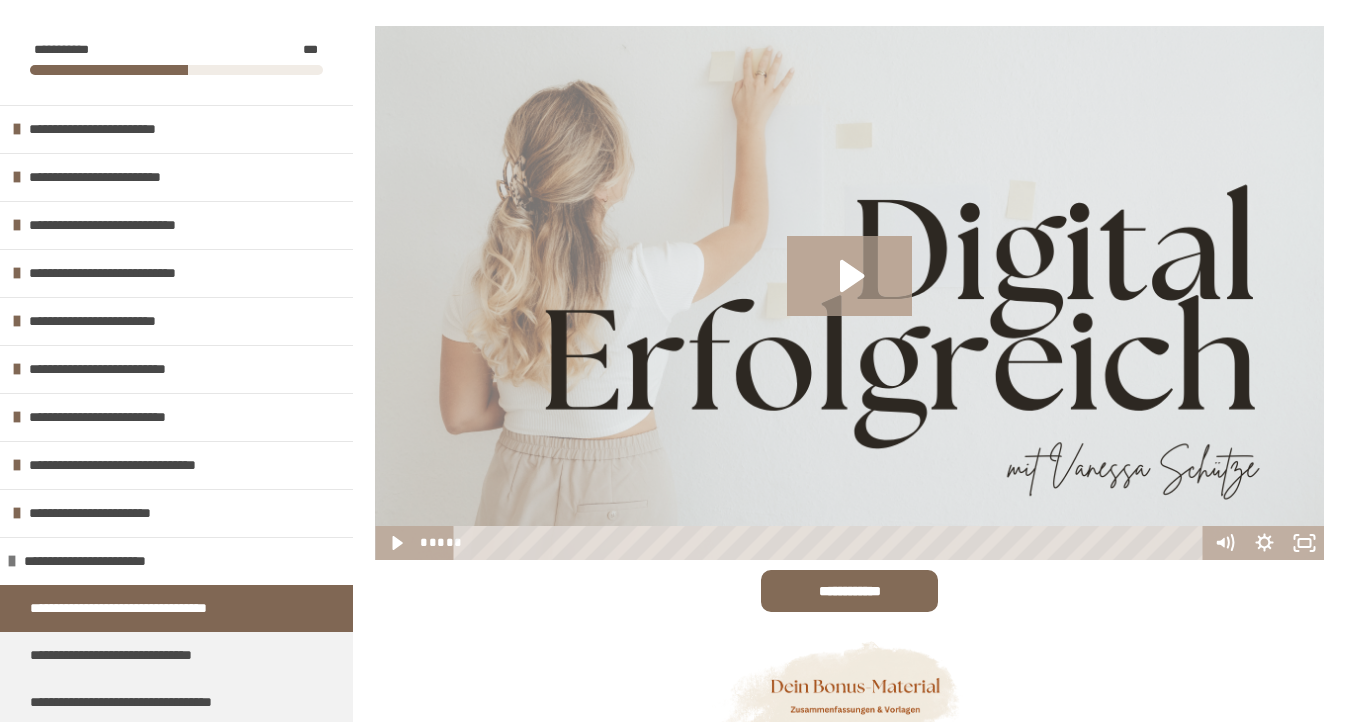click at bounding box center [849, 293] 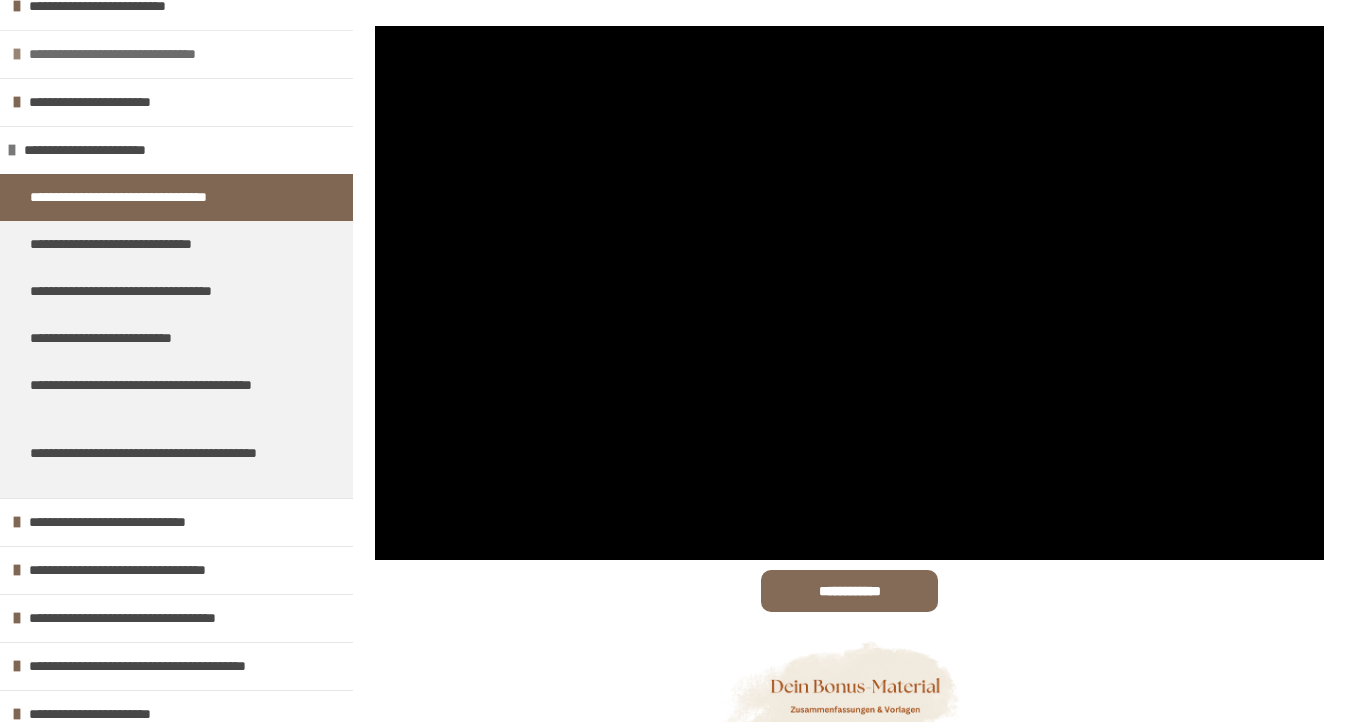 scroll, scrollTop: 421, scrollLeft: 0, axis: vertical 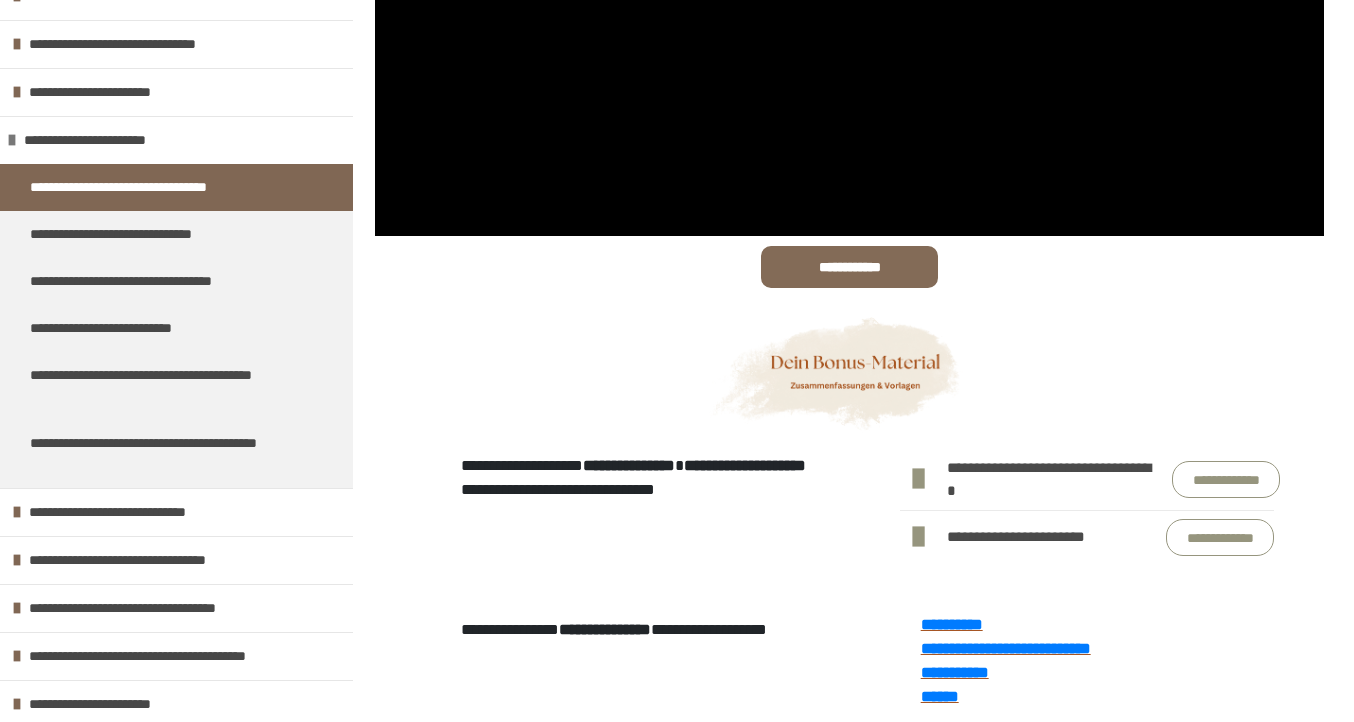 click on "**********" at bounding box center [1226, 479] 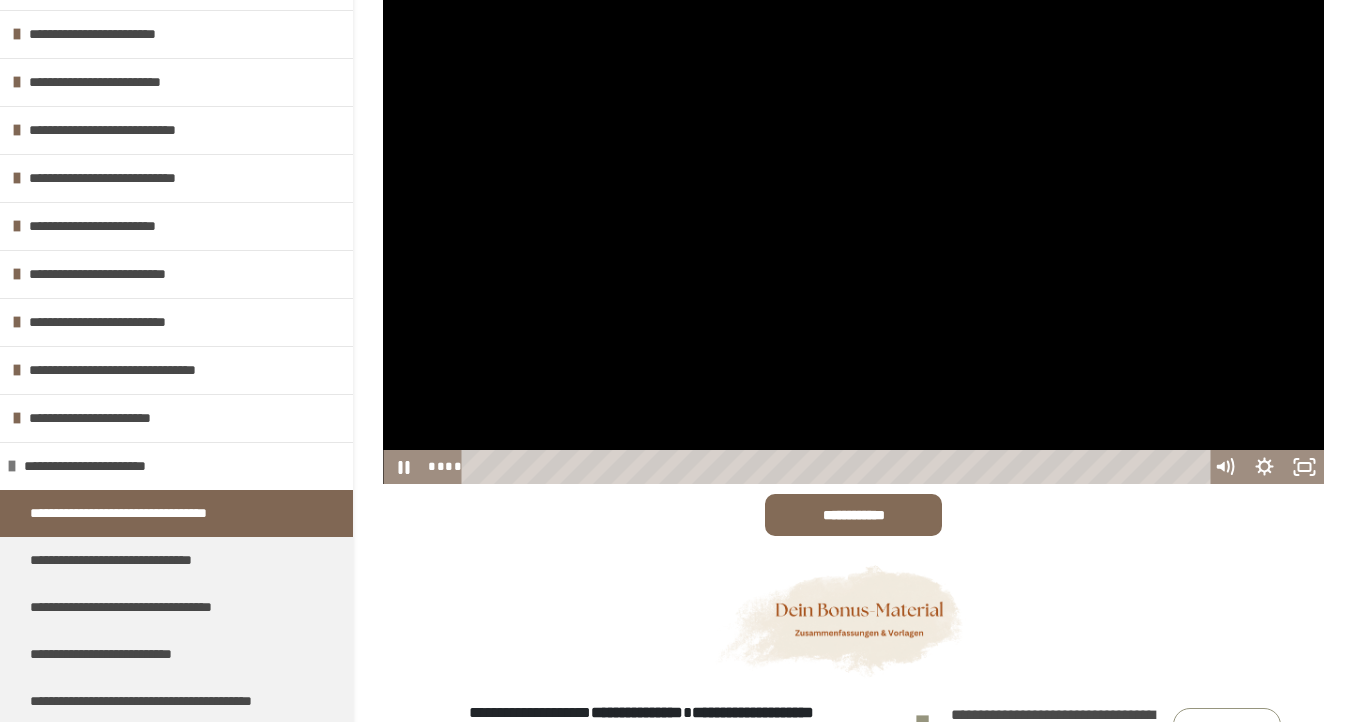 scroll, scrollTop: 111, scrollLeft: 0, axis: vertical 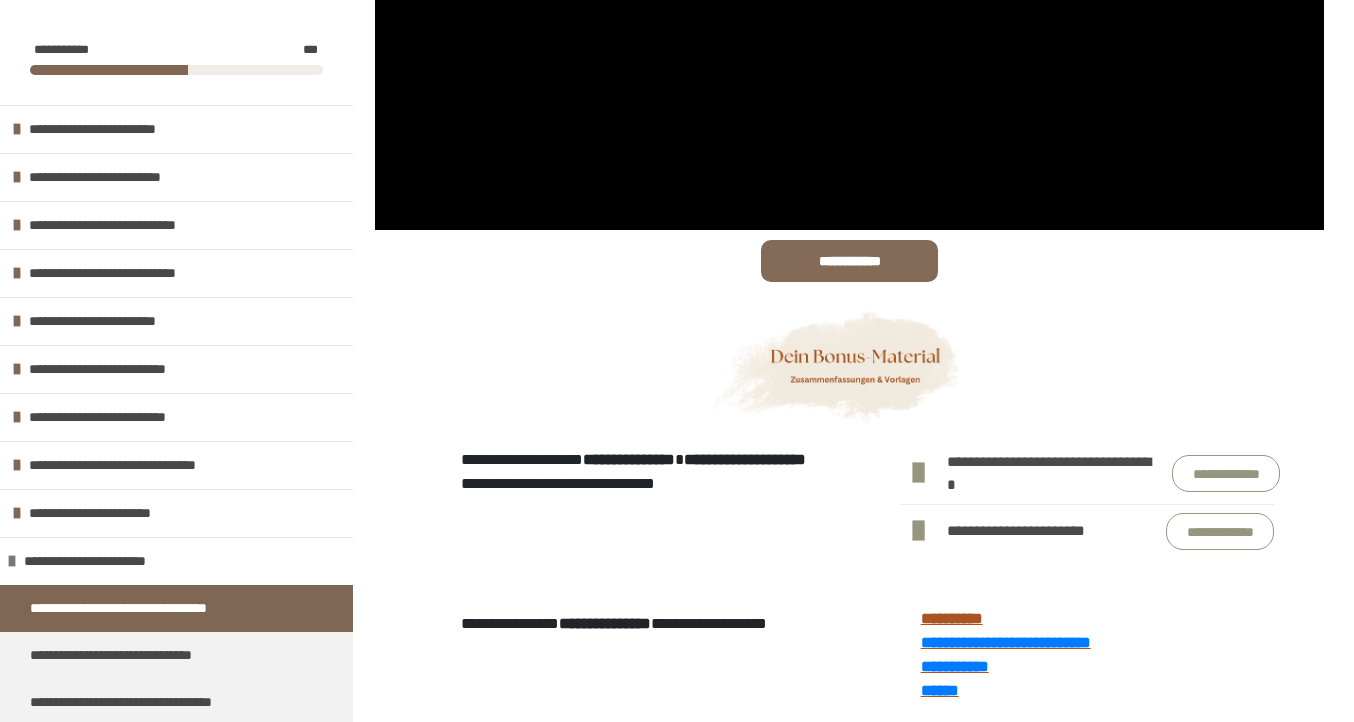 click on "**********" at bounding box center (952, 618) 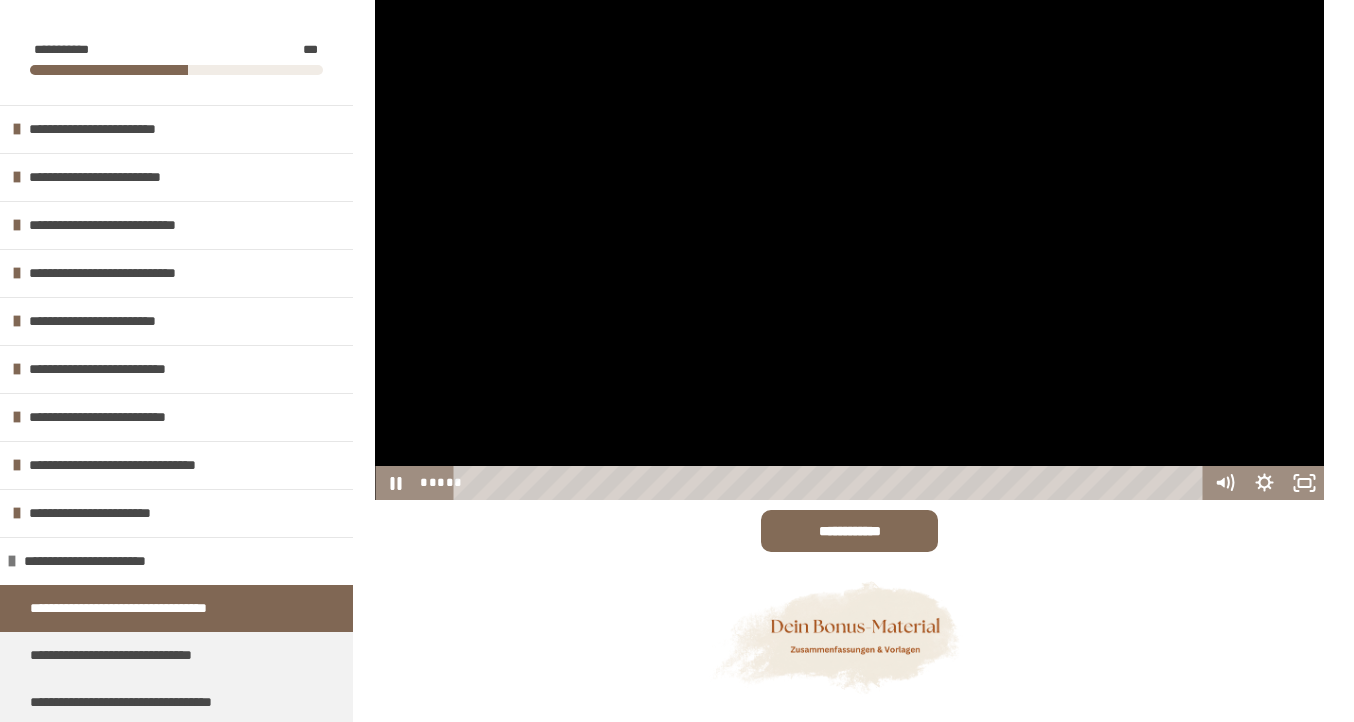scroll, scrollTop: 341, scrollLeft: 0, axis: vertical 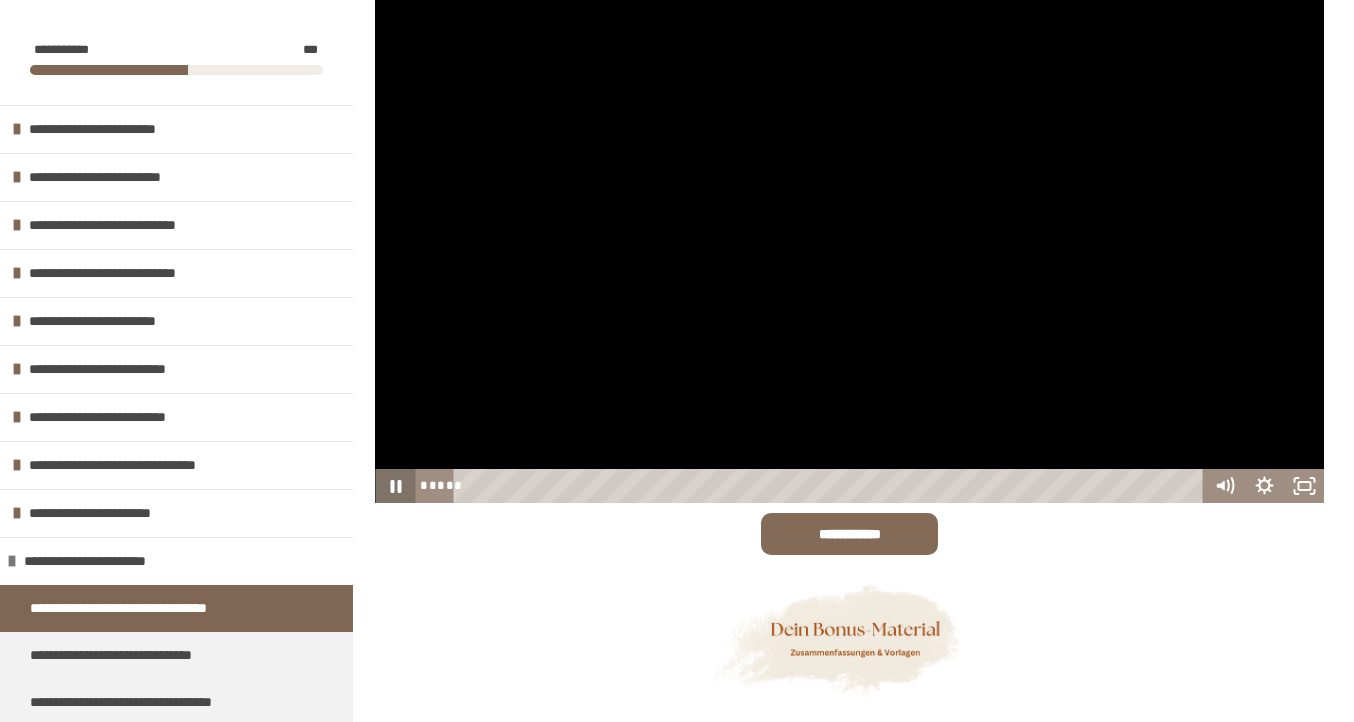 click 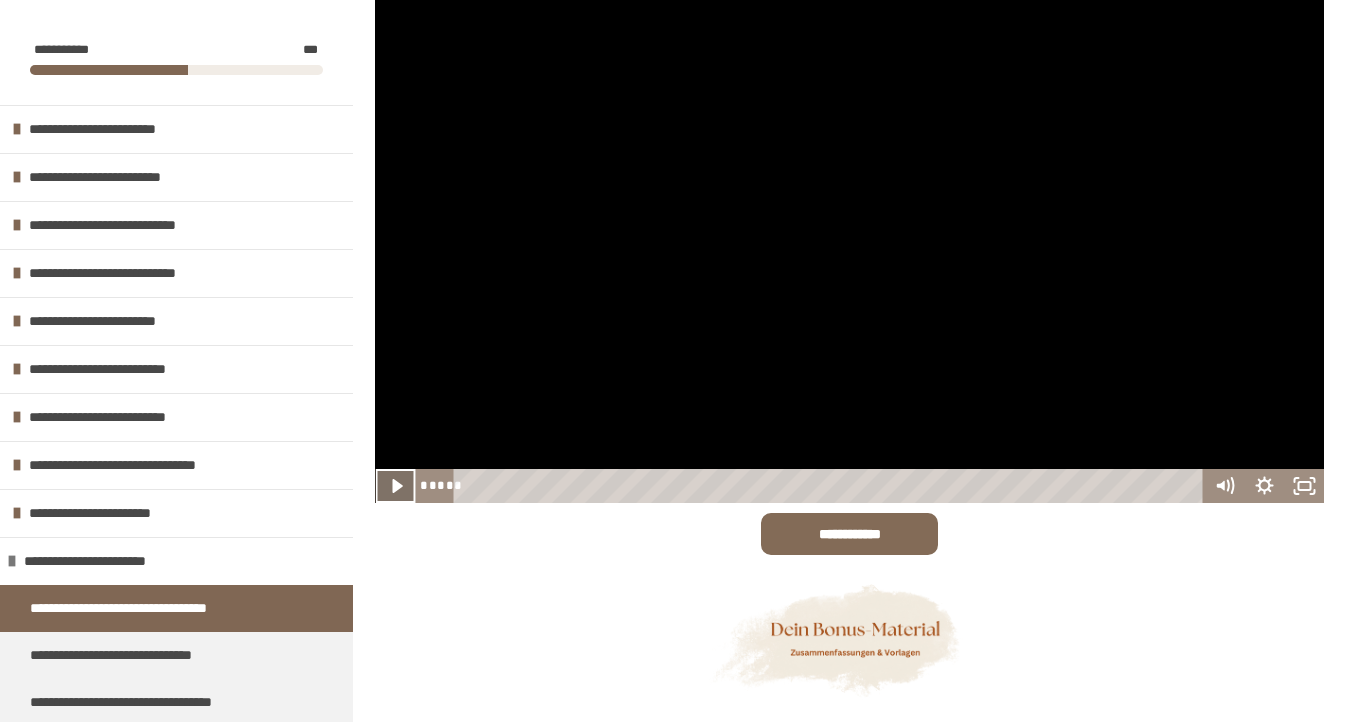 click 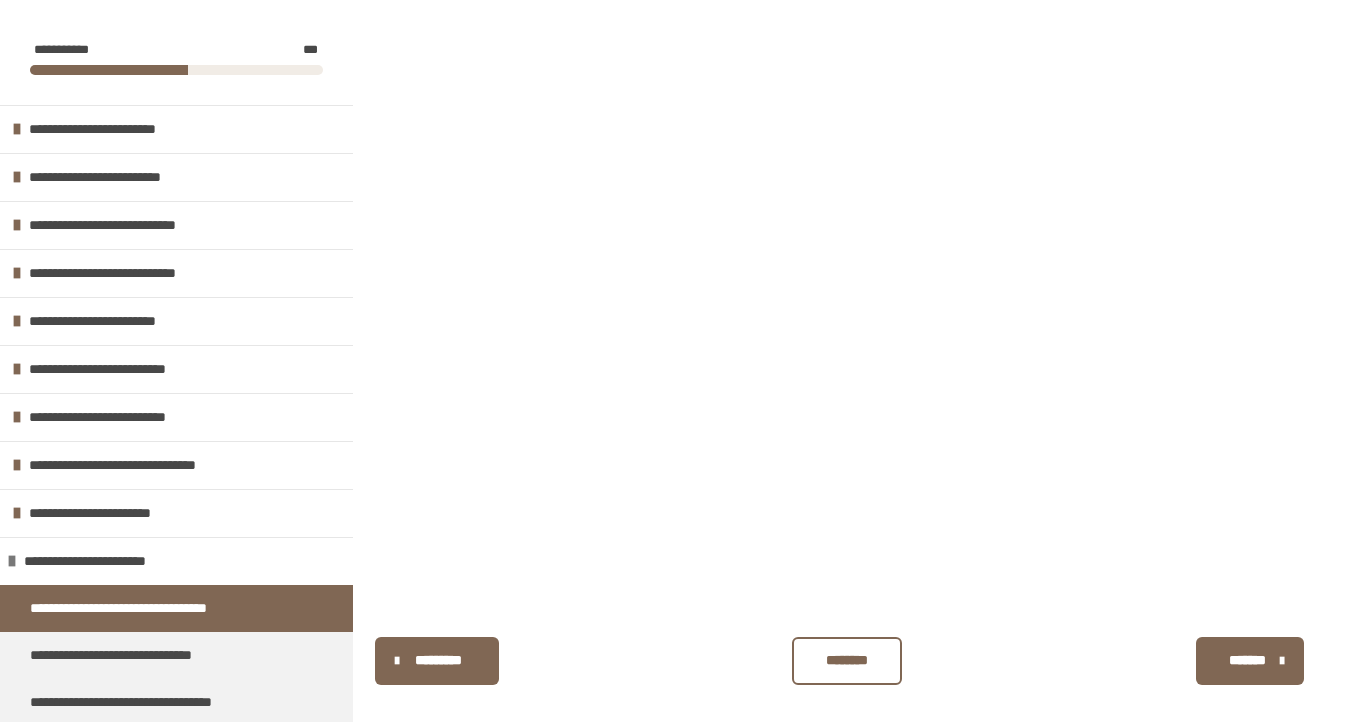 scroll, scrollTop: 2714, scrollLeft: 0, axis: vertical 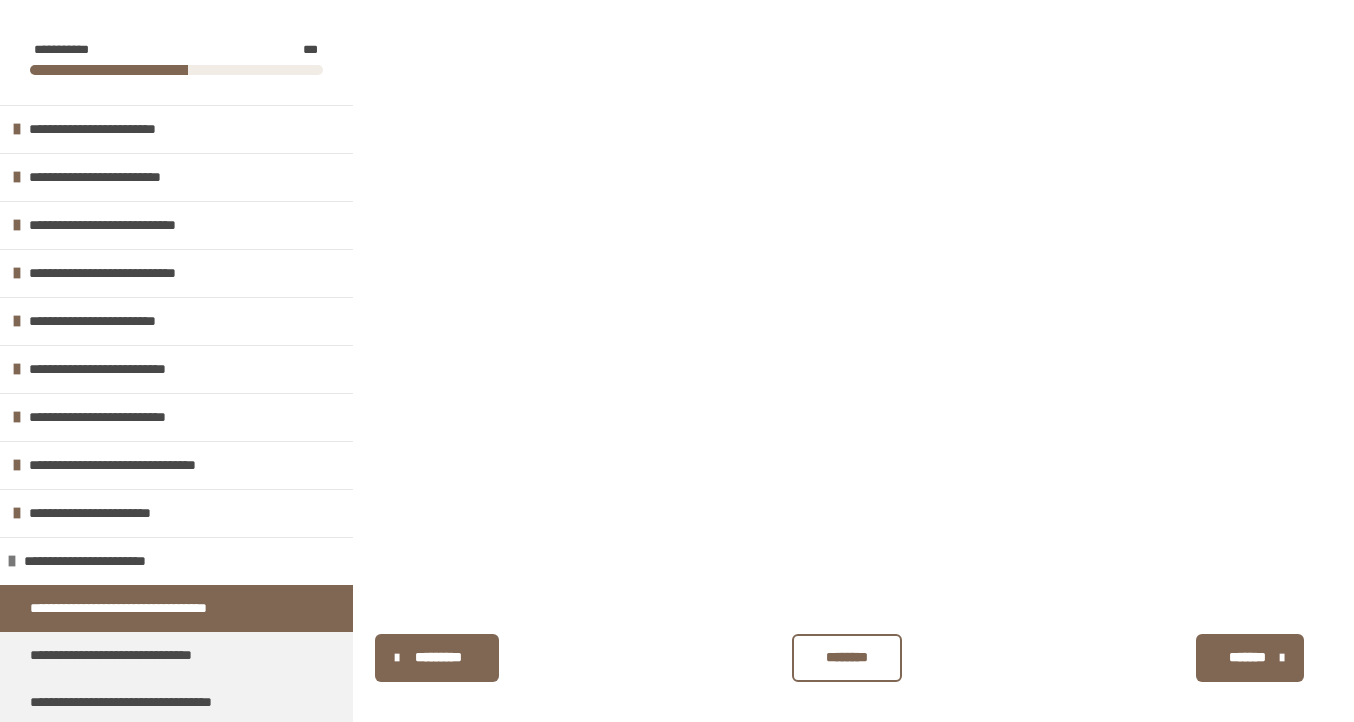 click on "********" at bounding box center (847, 657) 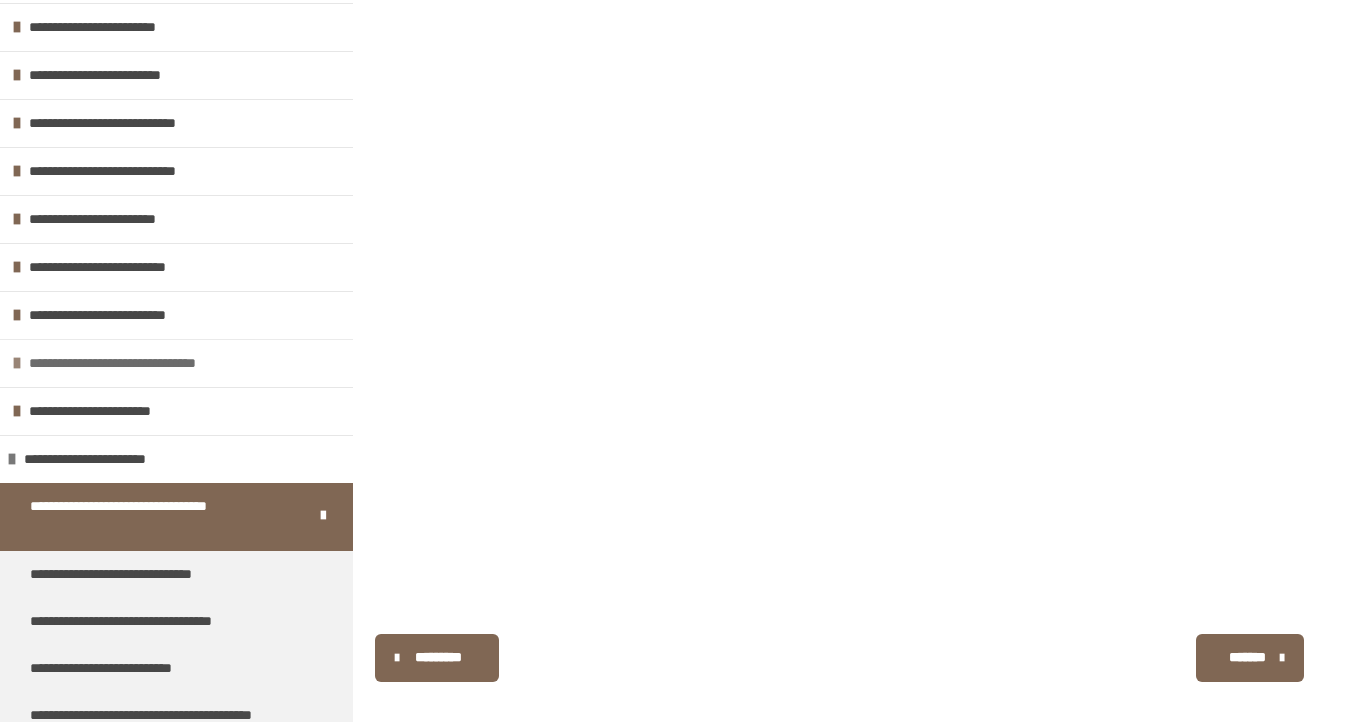 scroll, scrollTop: 107, scrollLeft: 0, axis: vertical 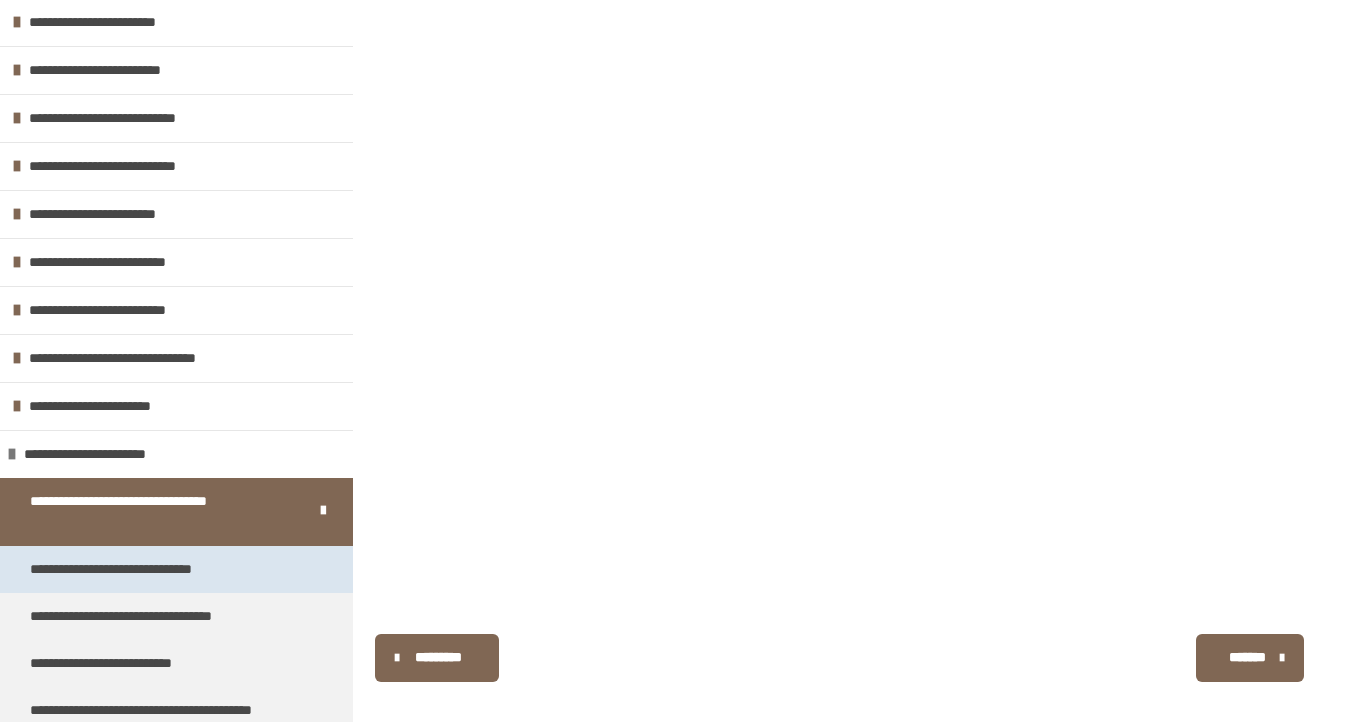 click on "**********" at bounding box center (139, 569) 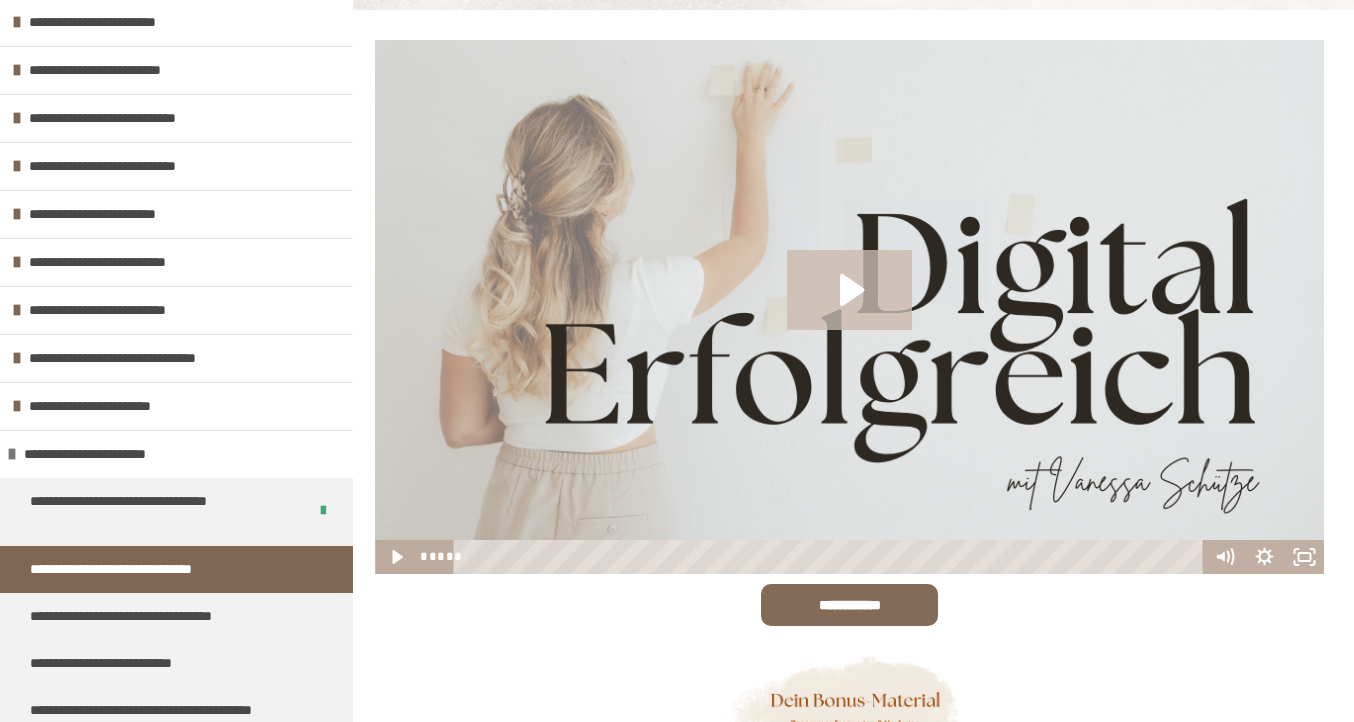 click 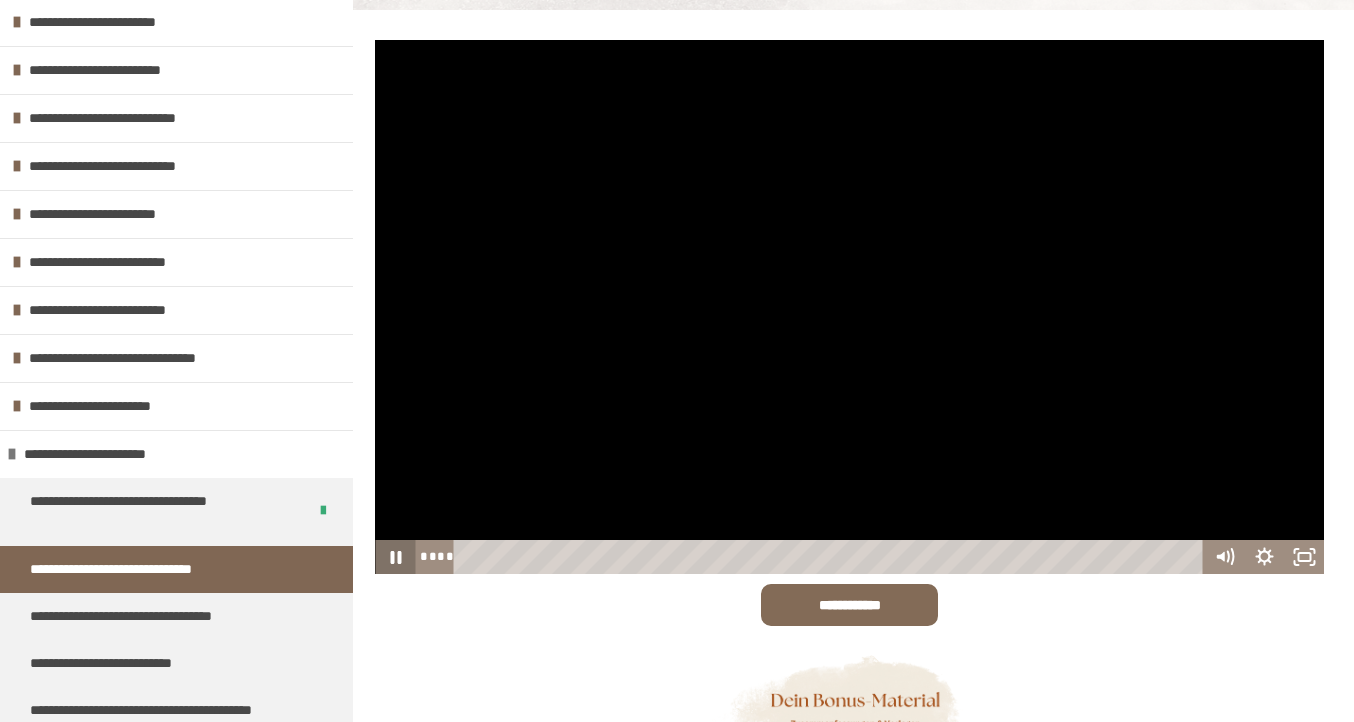 click 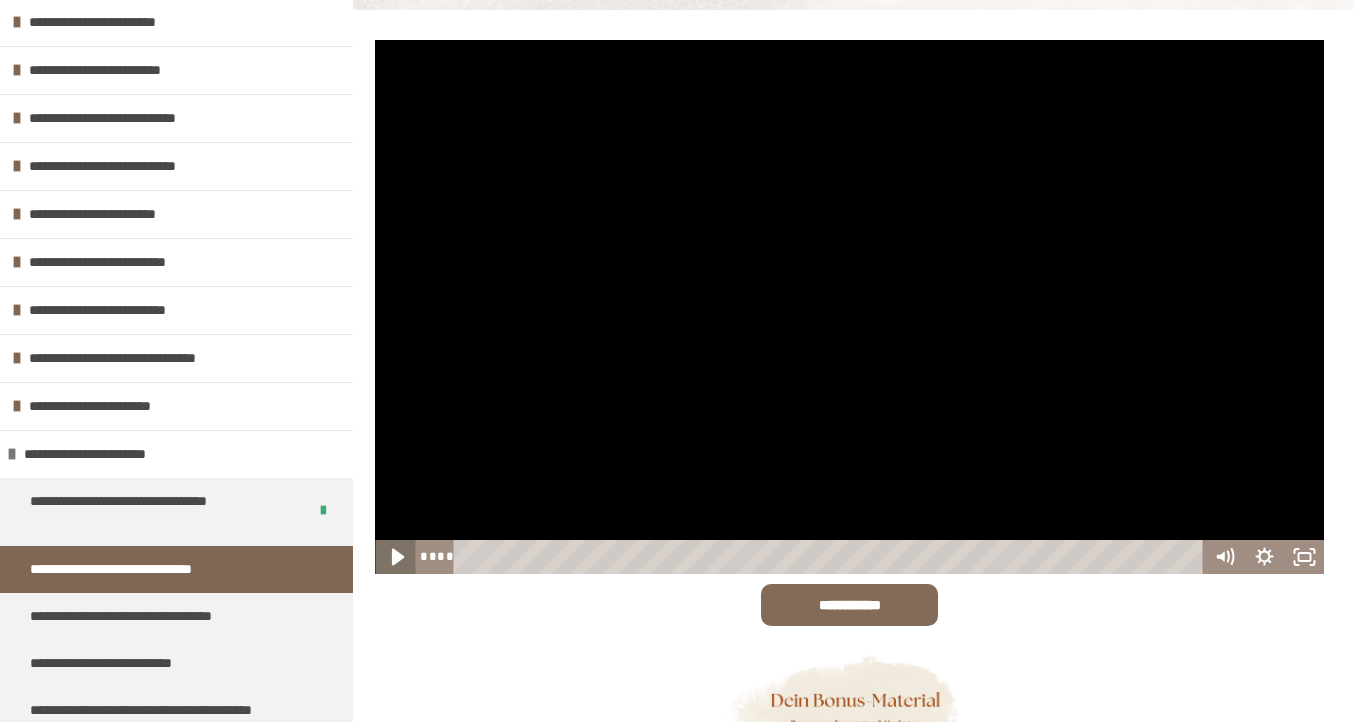 click 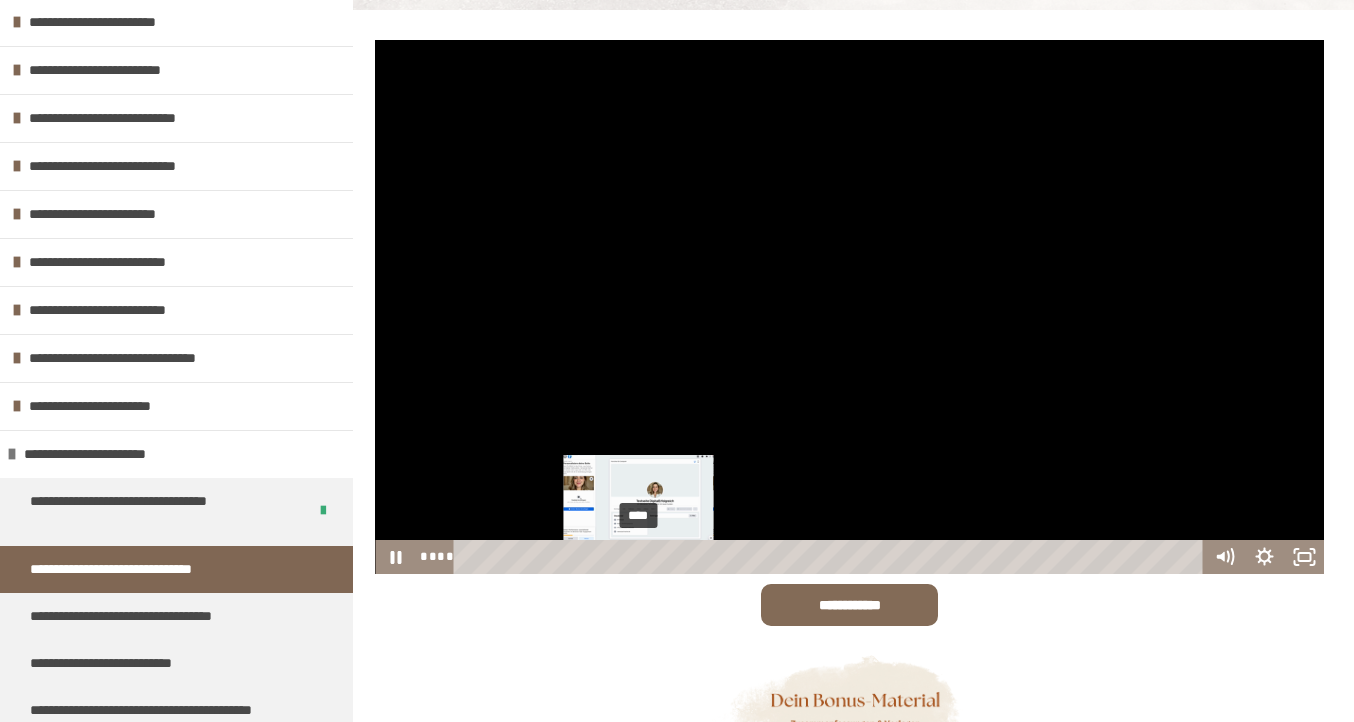 click on "****" at bounding box center [831, 557] 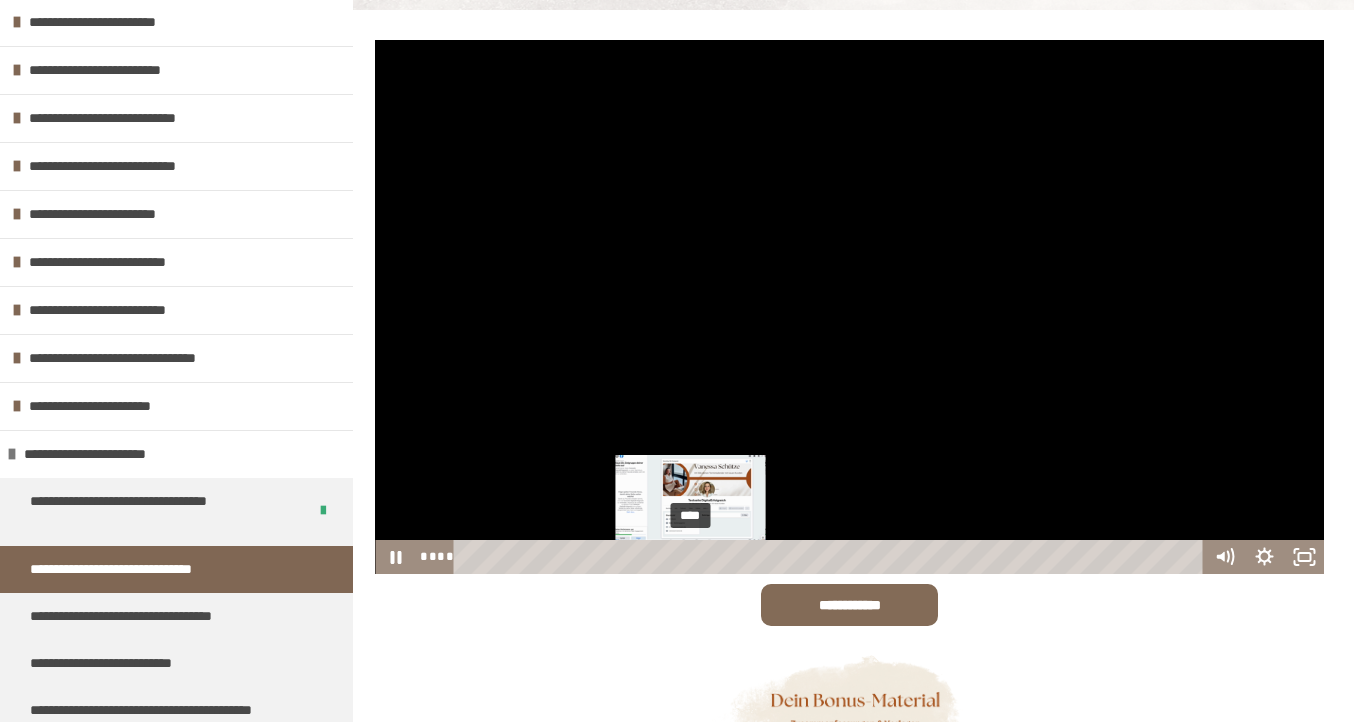 click on "****" at bounding box center (831, 557) 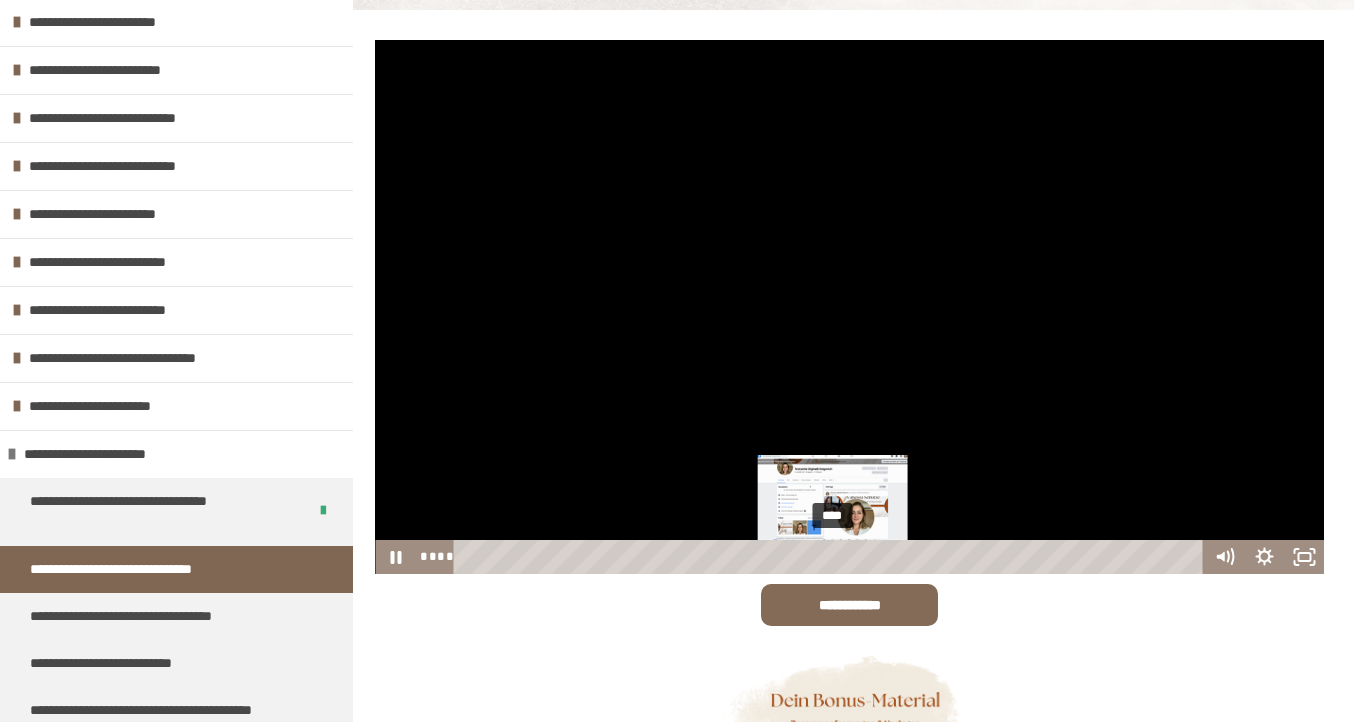 click on "****" at bounding box center (831, 557) 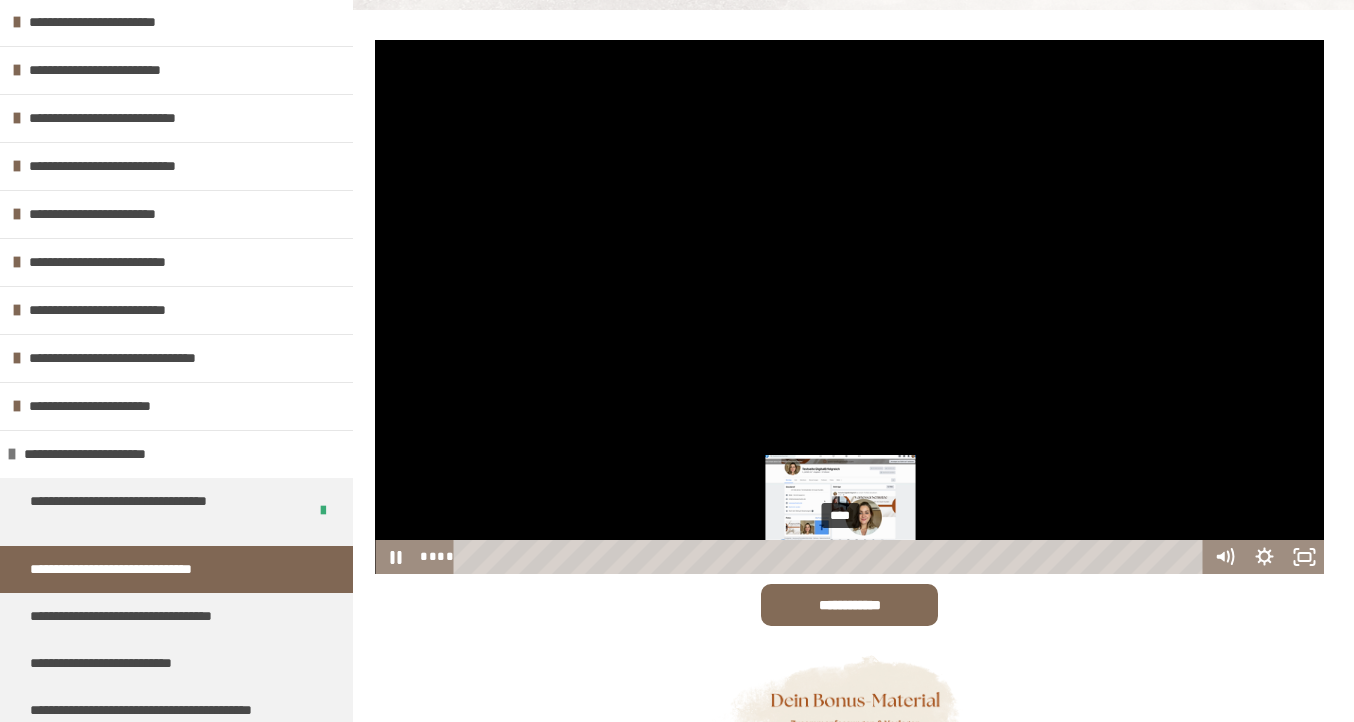 click on "****" at bounding box center (831, 557) 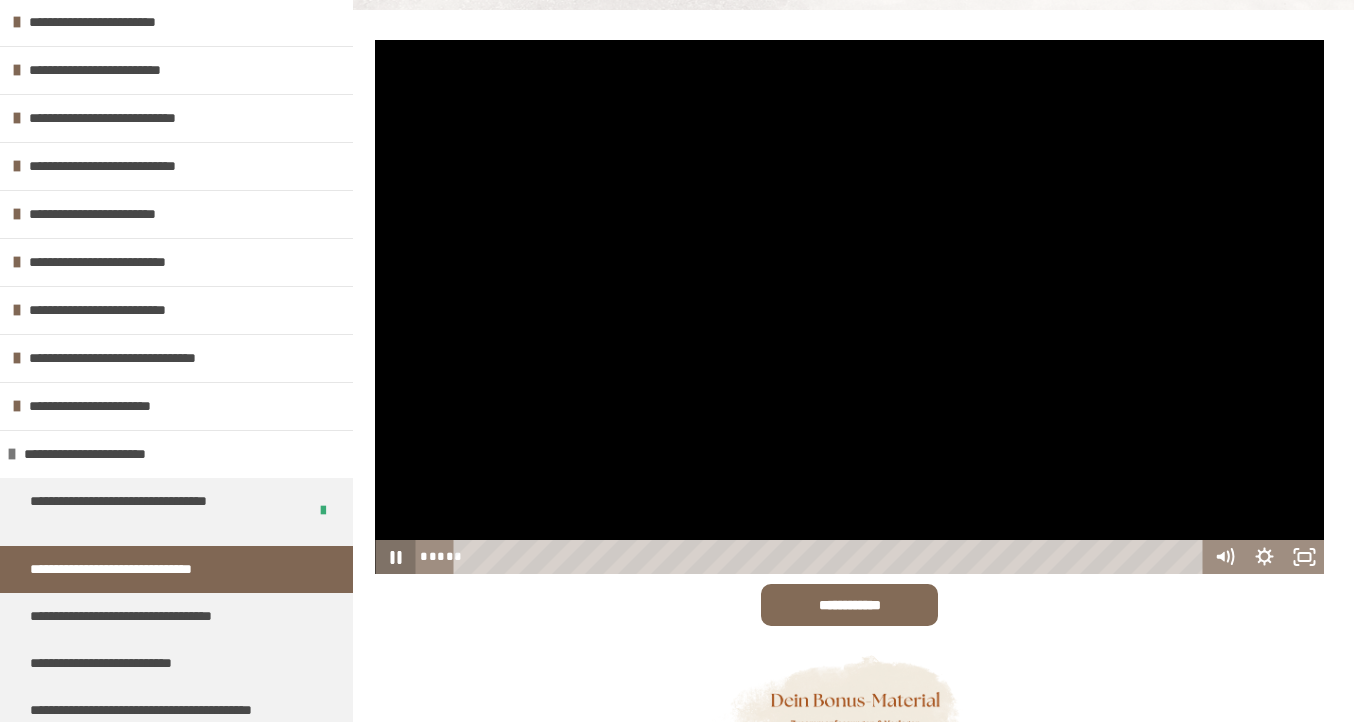 click 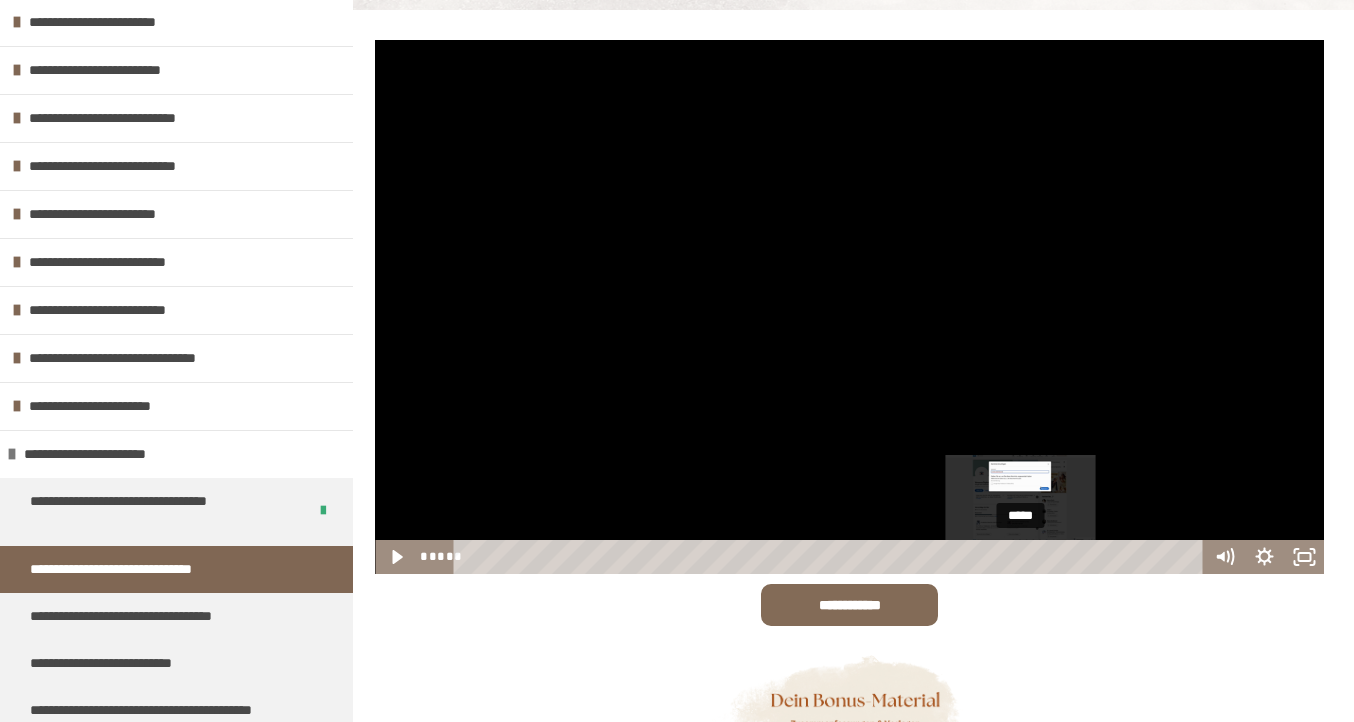 click on "*****" at bounding box center [831, 557] 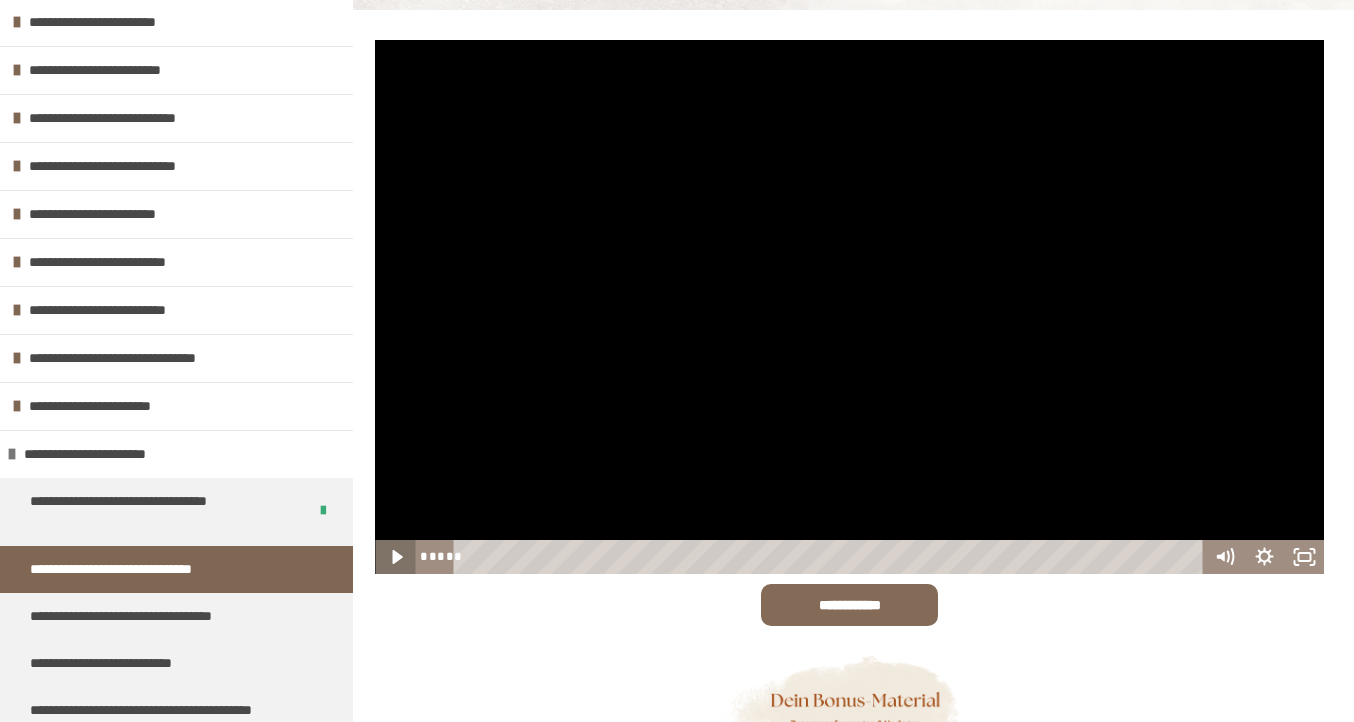 click 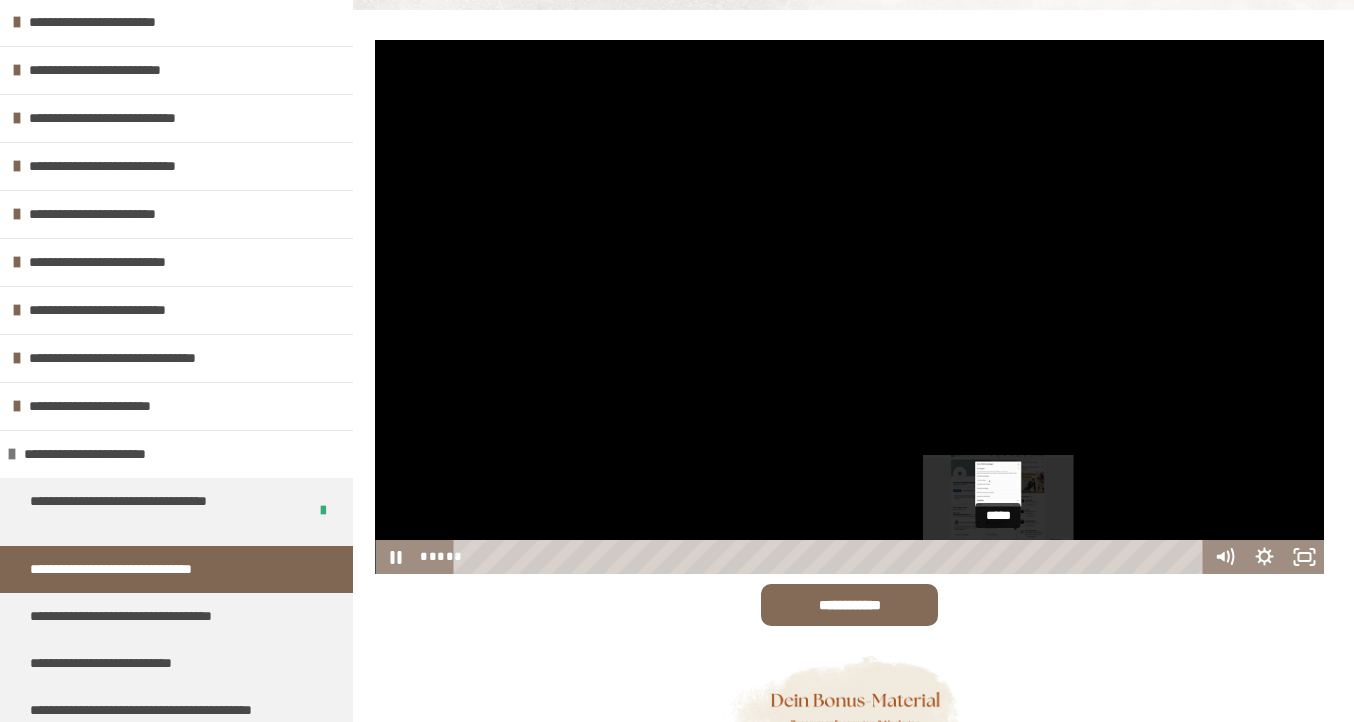 click on "*****" at bounding box center (831, 557) 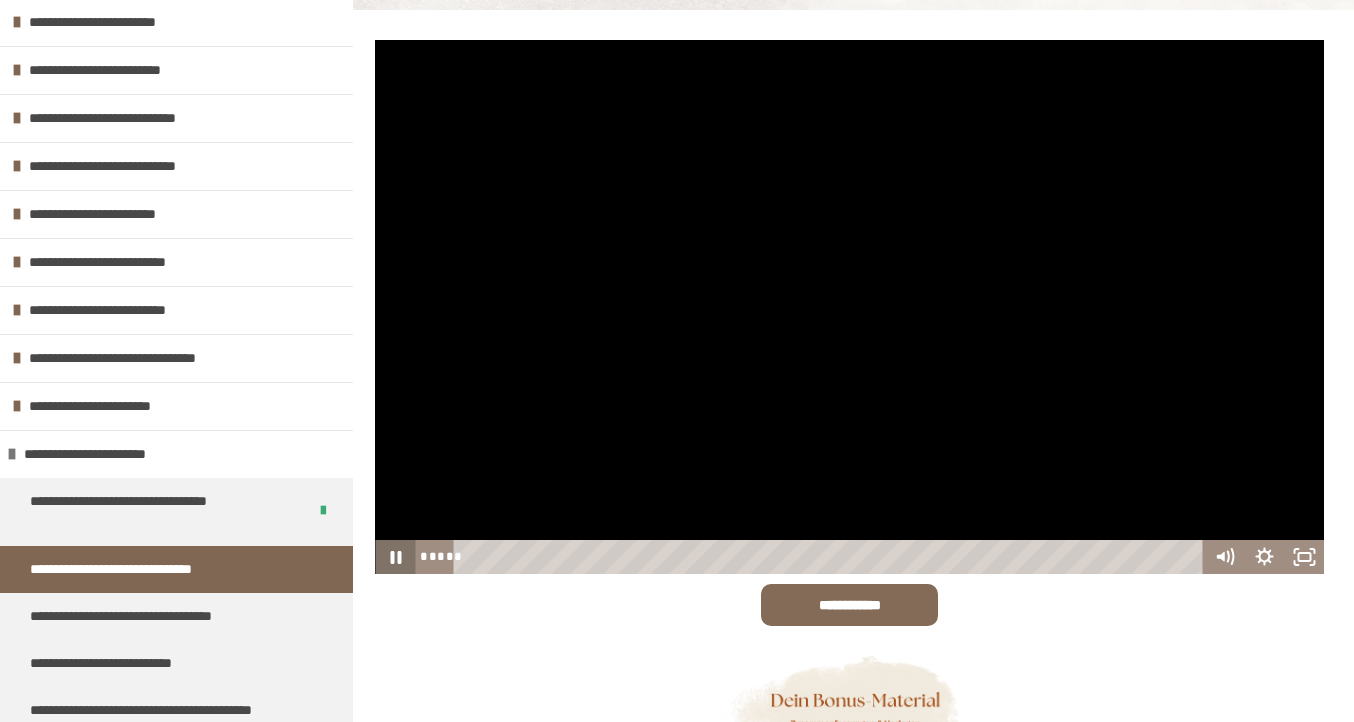 click 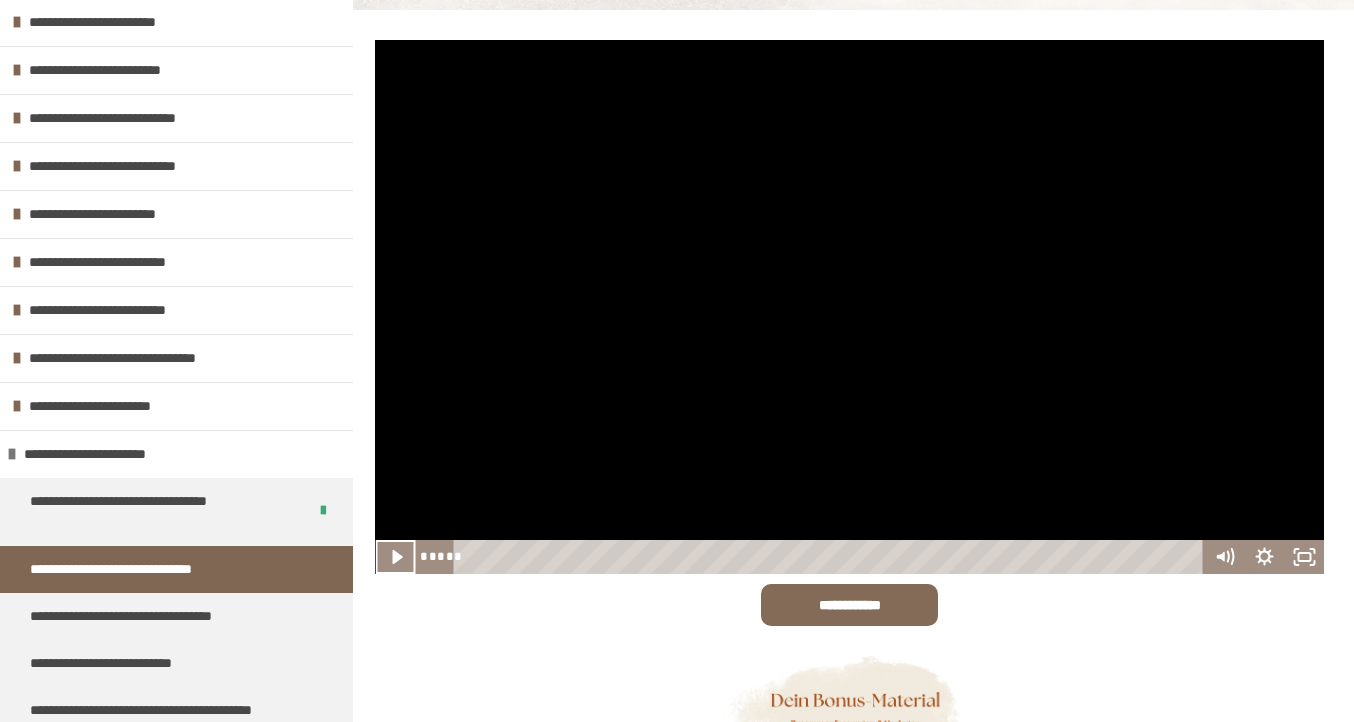 click at bounding box center [849, 307] 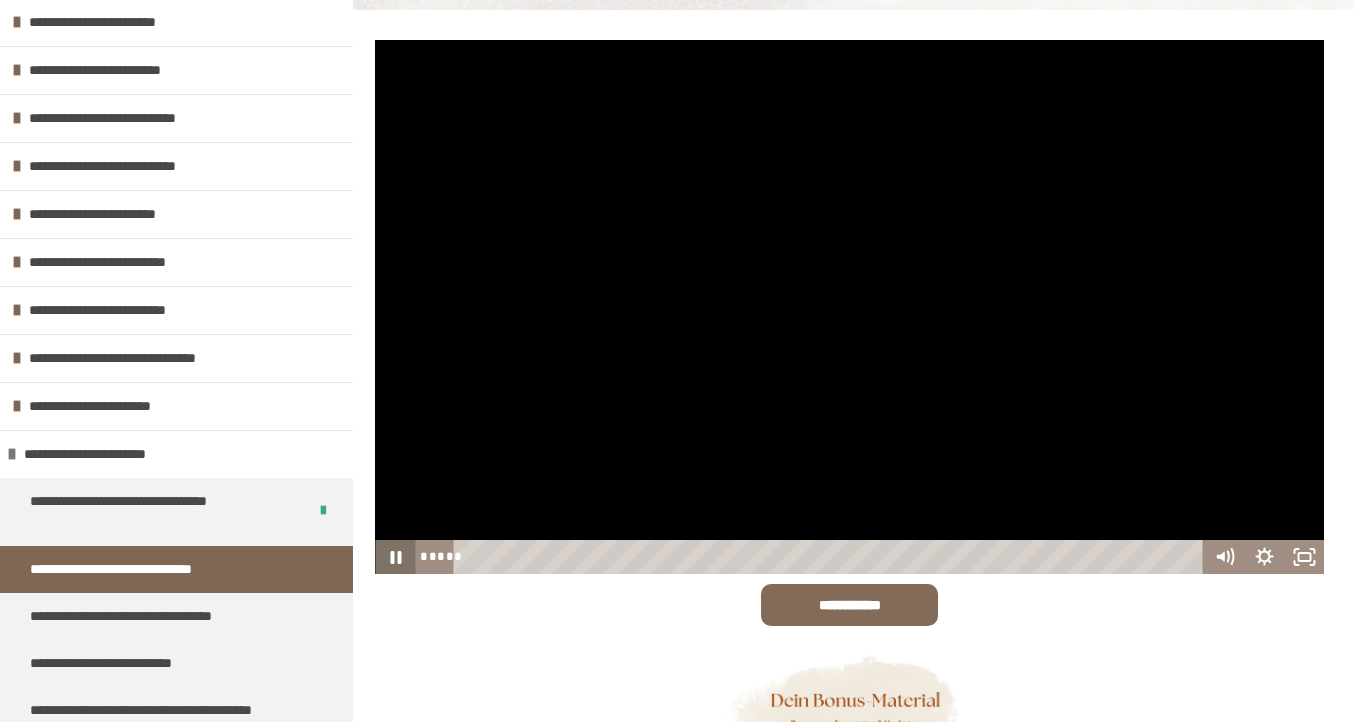 click 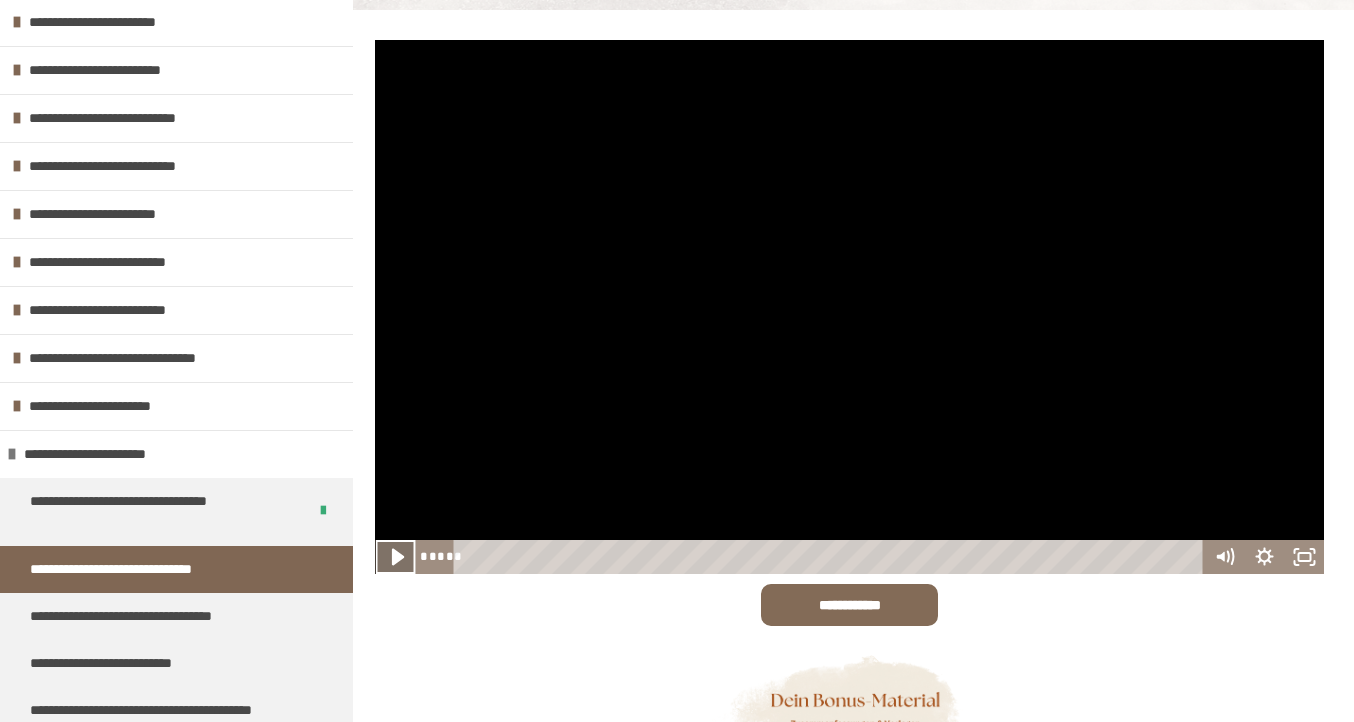 click 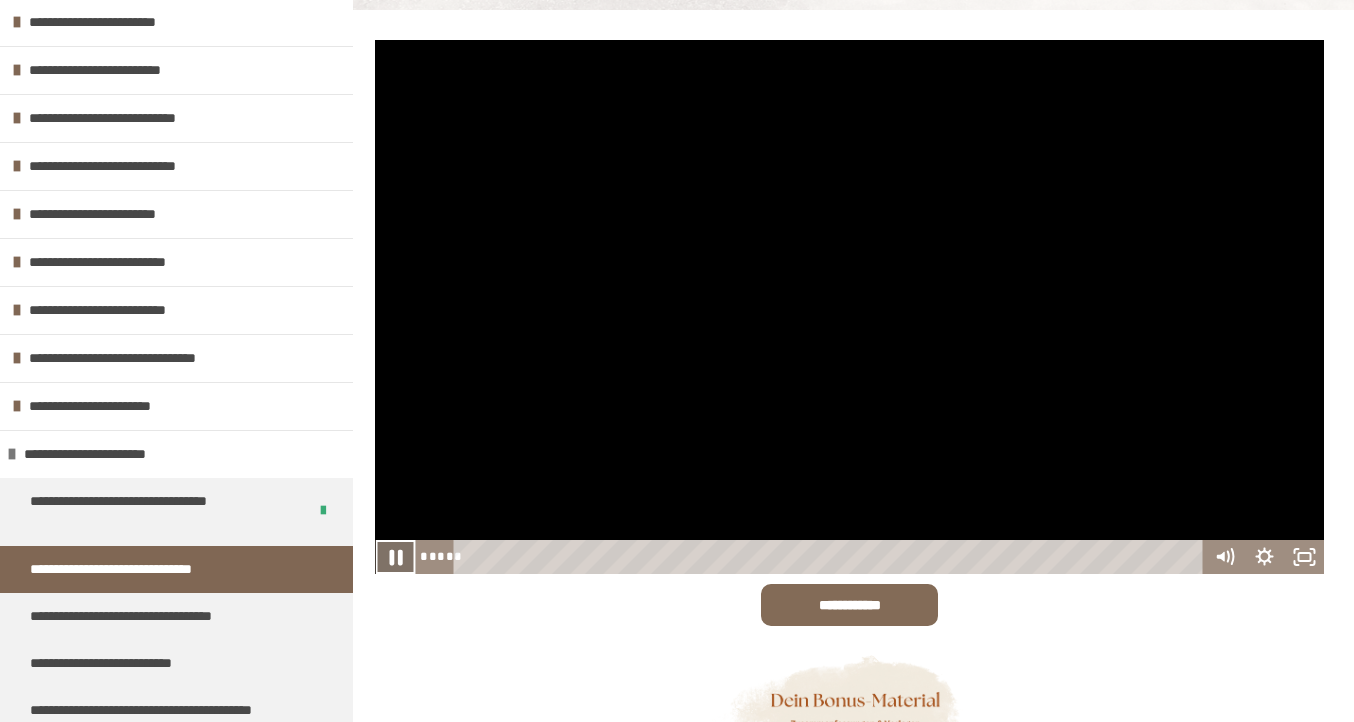 click 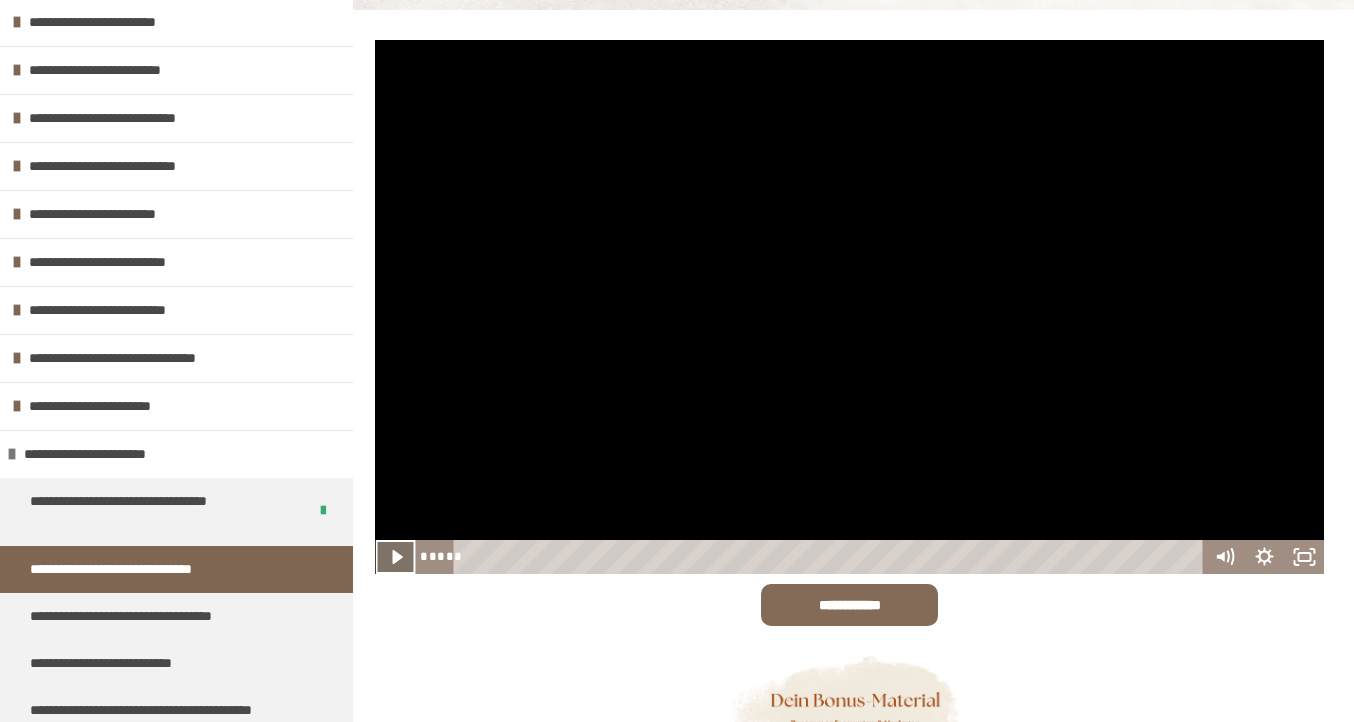 click 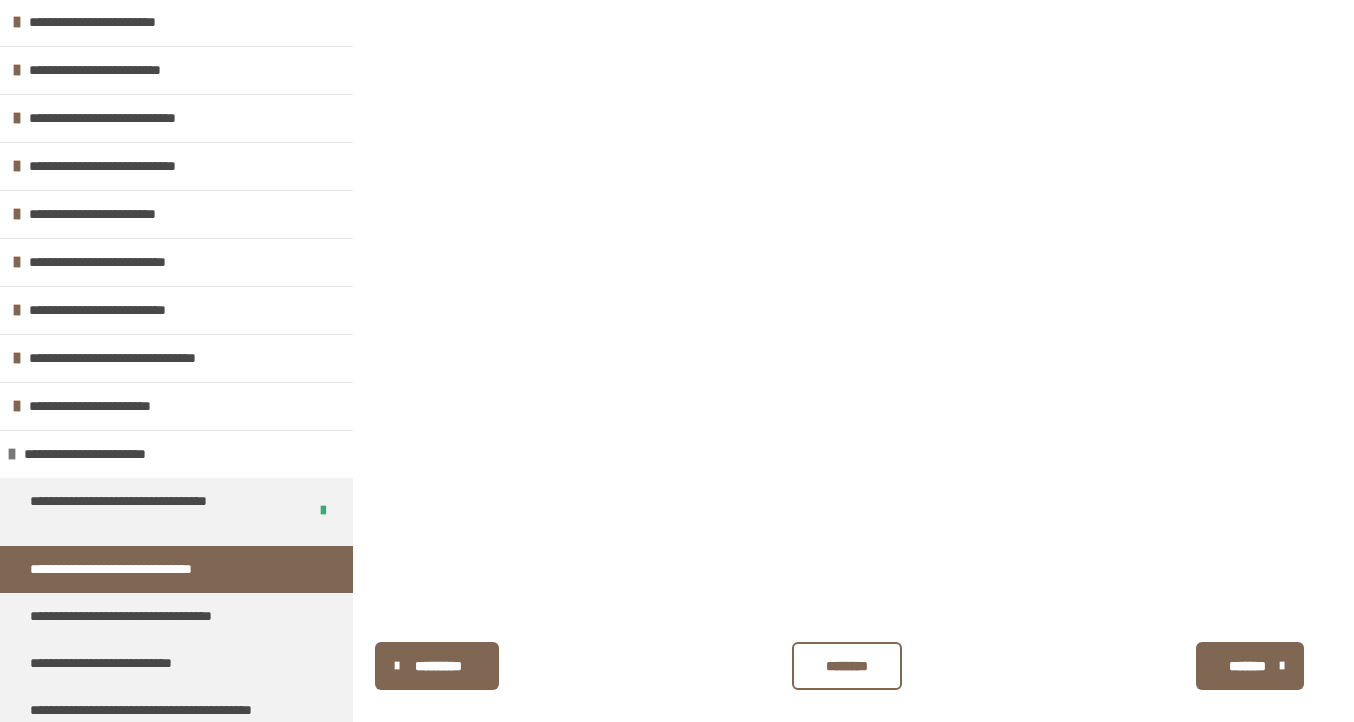 scroll, scrollTop: 2491, scrollLeft: 0, axis: vertical 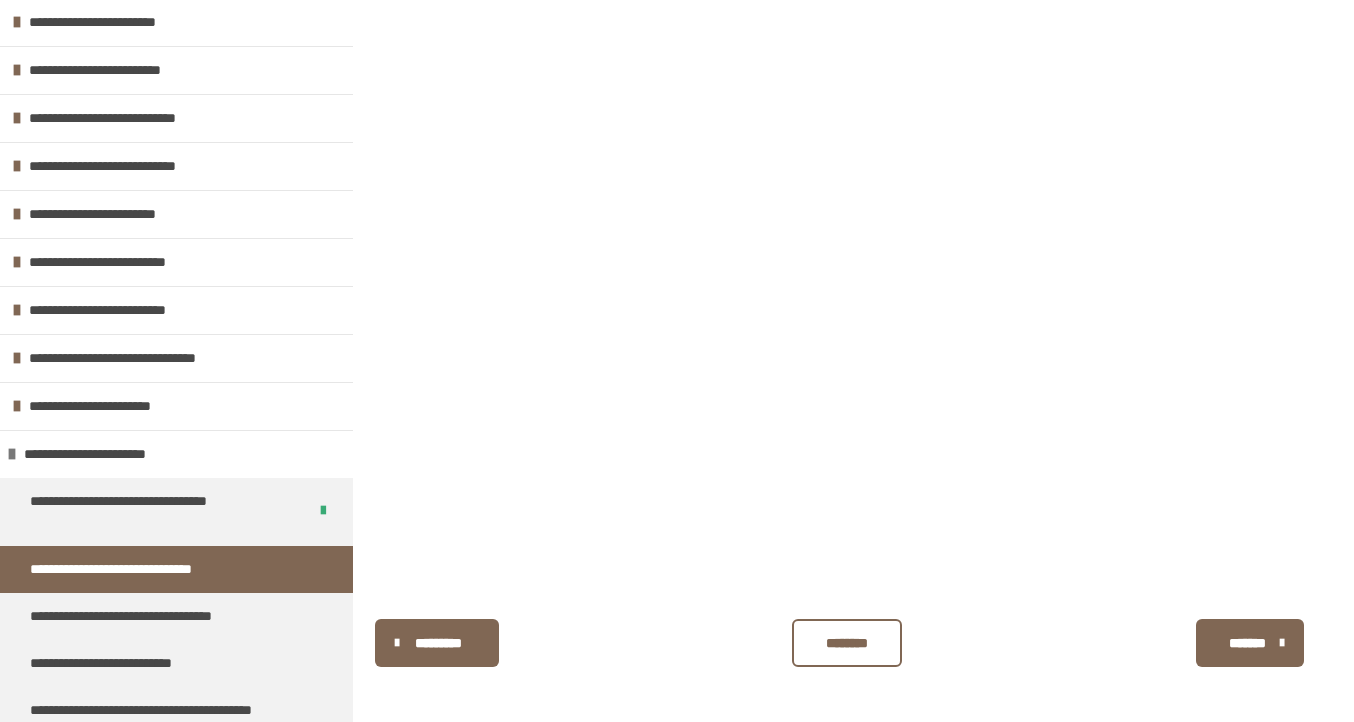 click on "********" at bounding box center [847, 643] 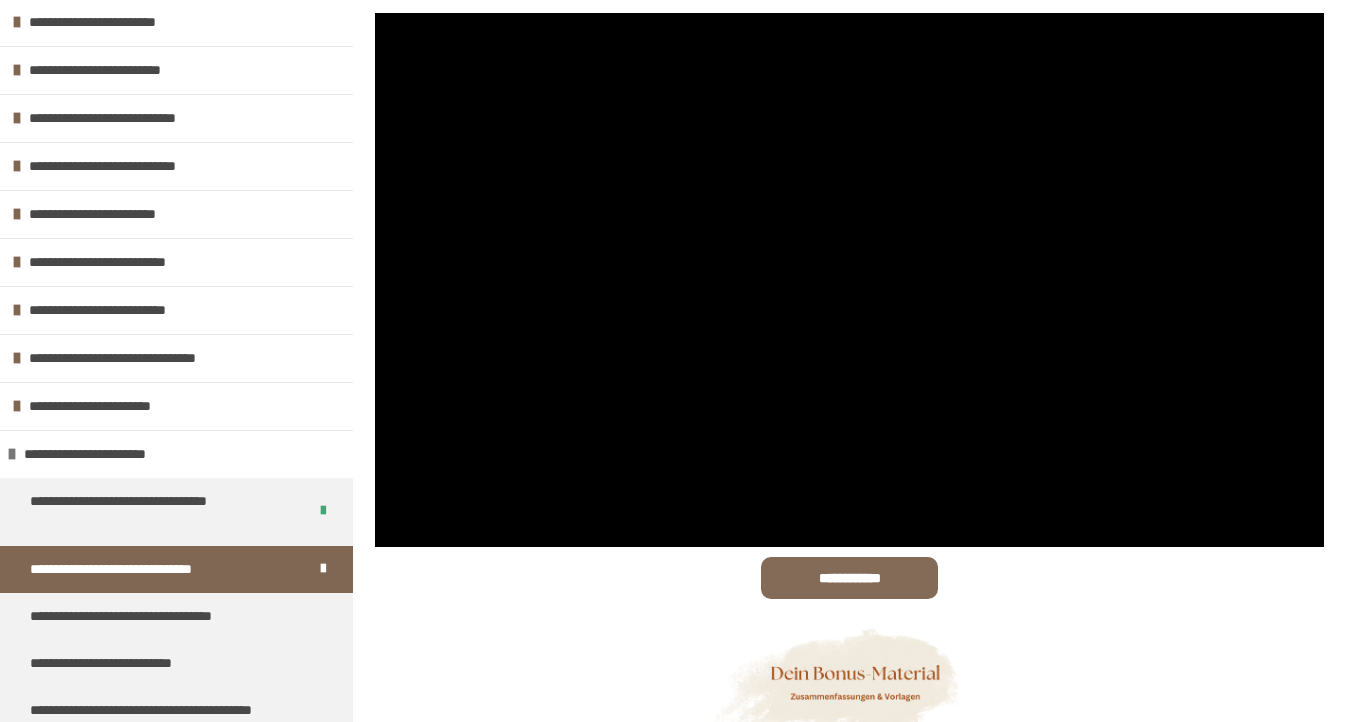 scroll, scrollTop: 250, scrollLeft: 0, axis: vertical 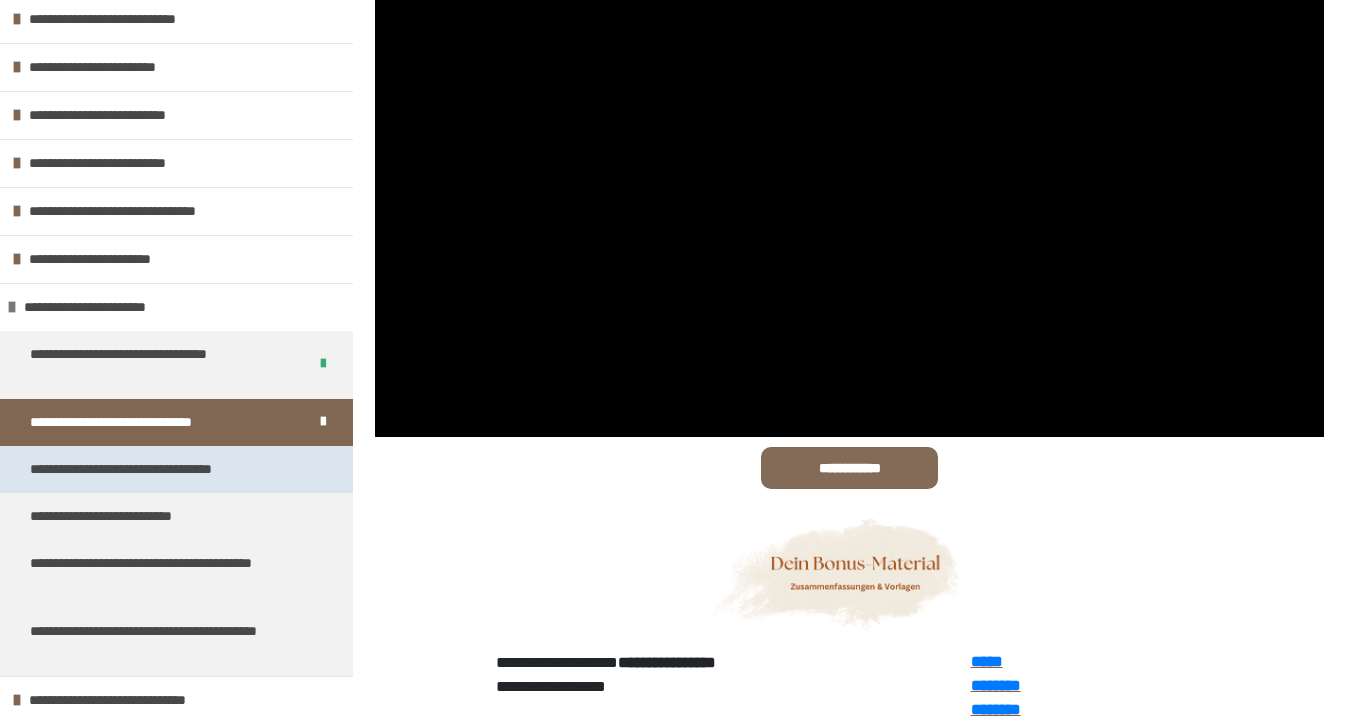 click on "**********" at bounding box center (157, 469) 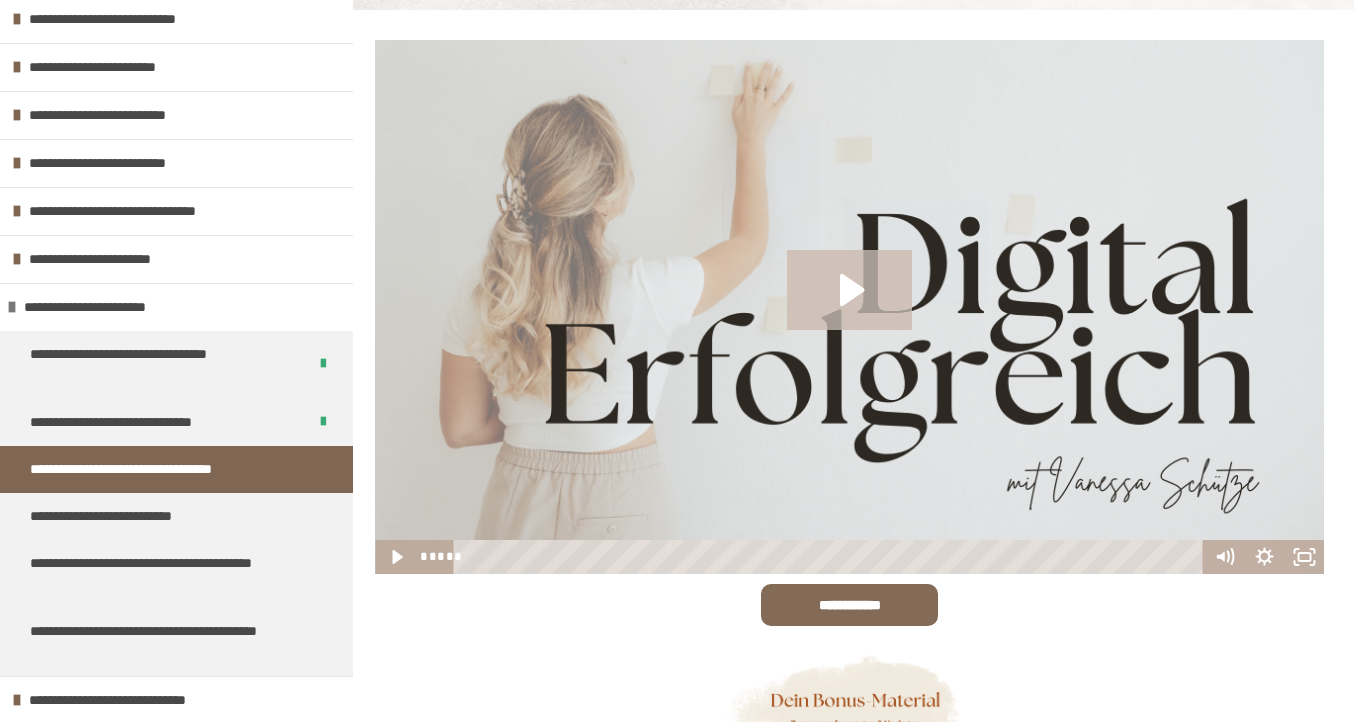 click 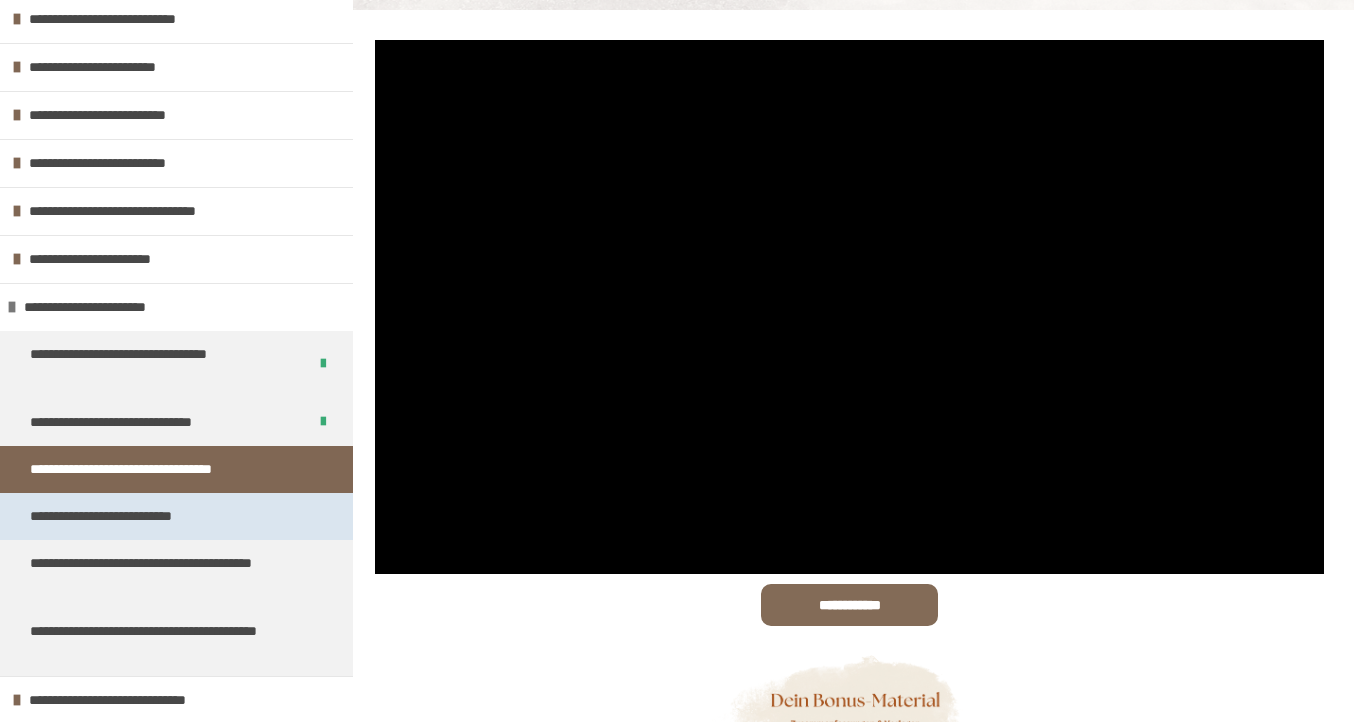 click on "**********" at bounding box center (123, 516) 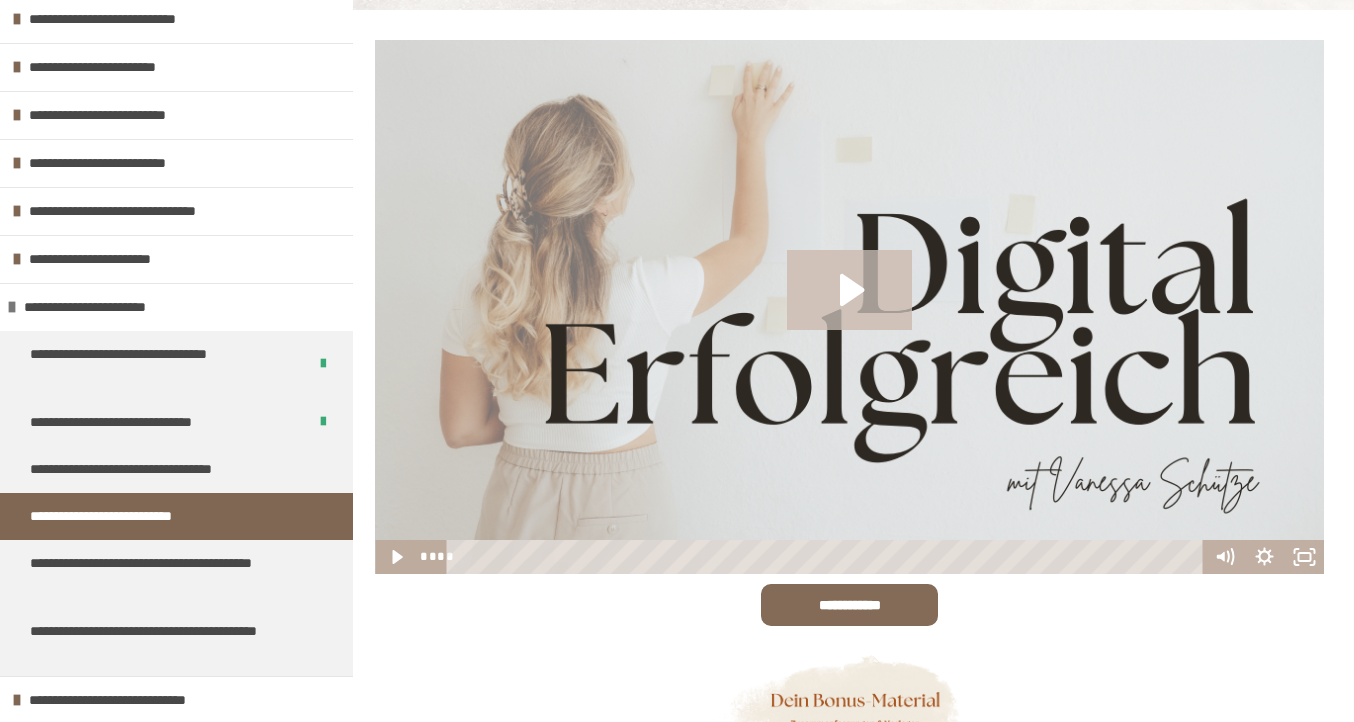 click 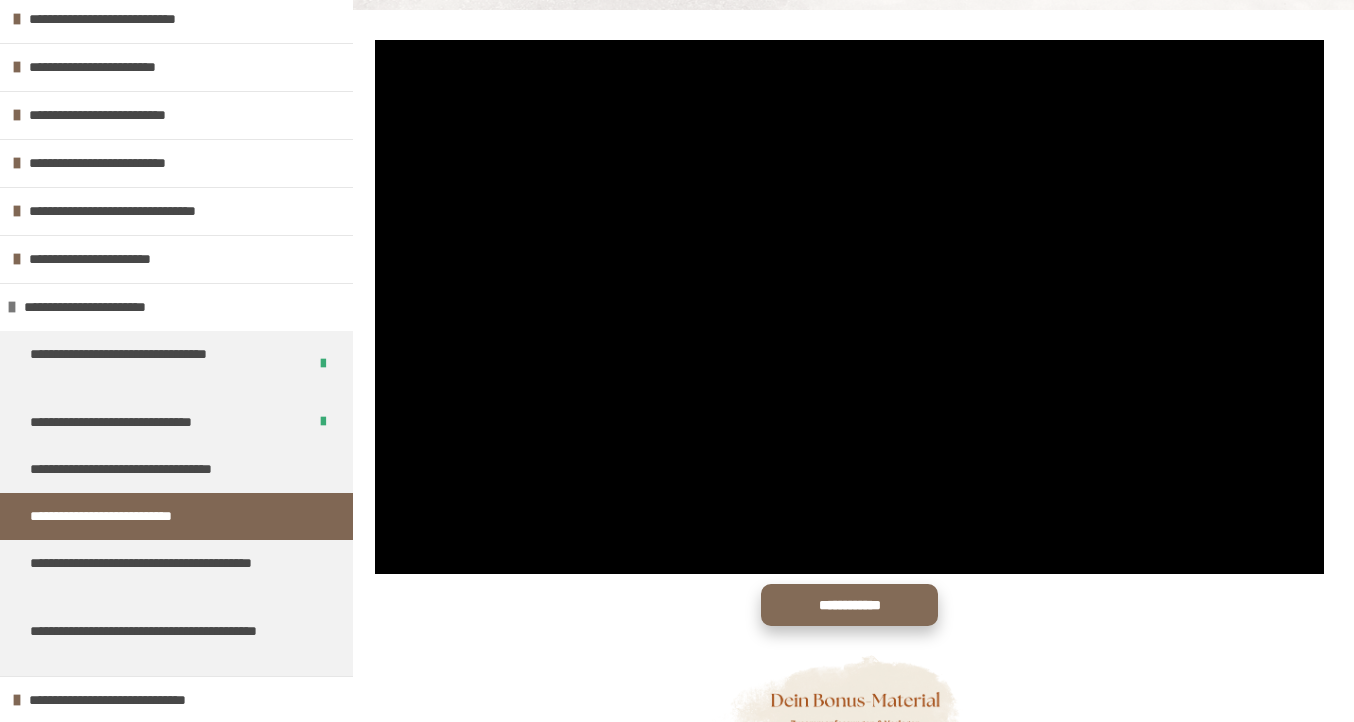 click on "**********" at bounding box center (849, 605) 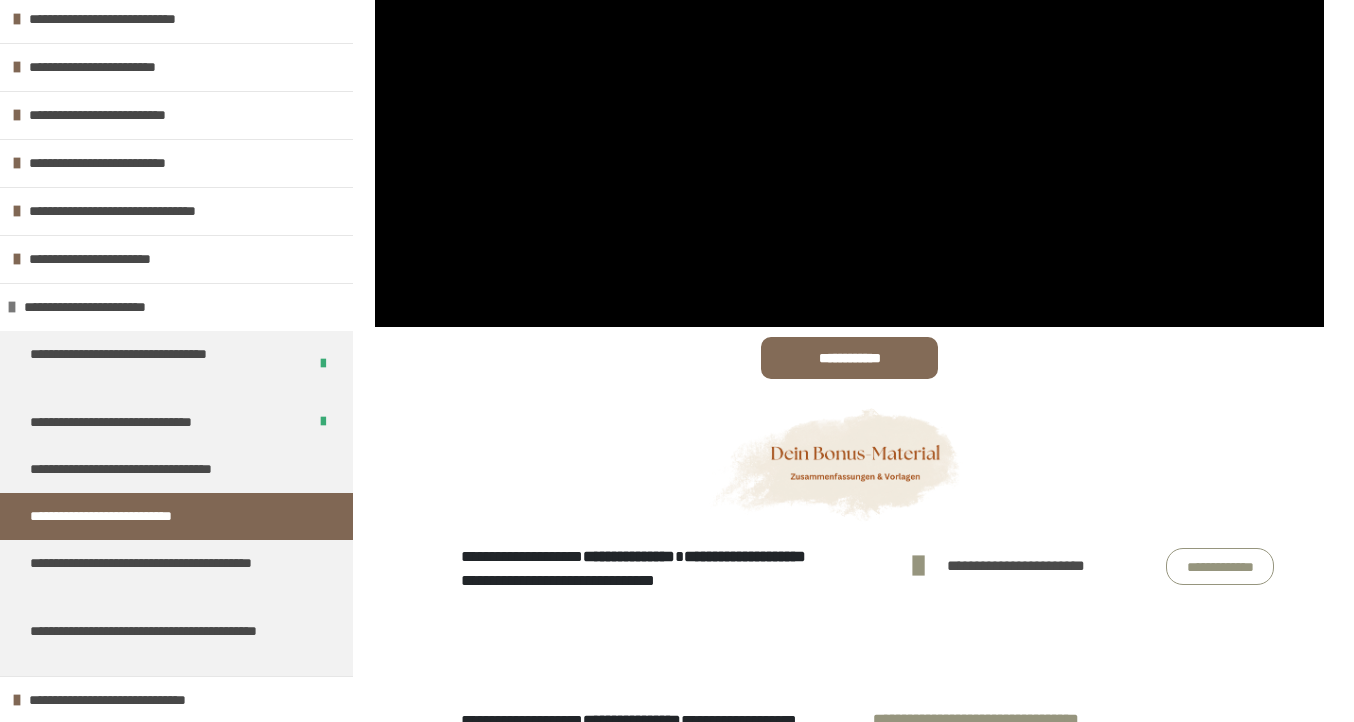 scroll, scrollTop: 582, scrollLeft: 0, axis: vertical 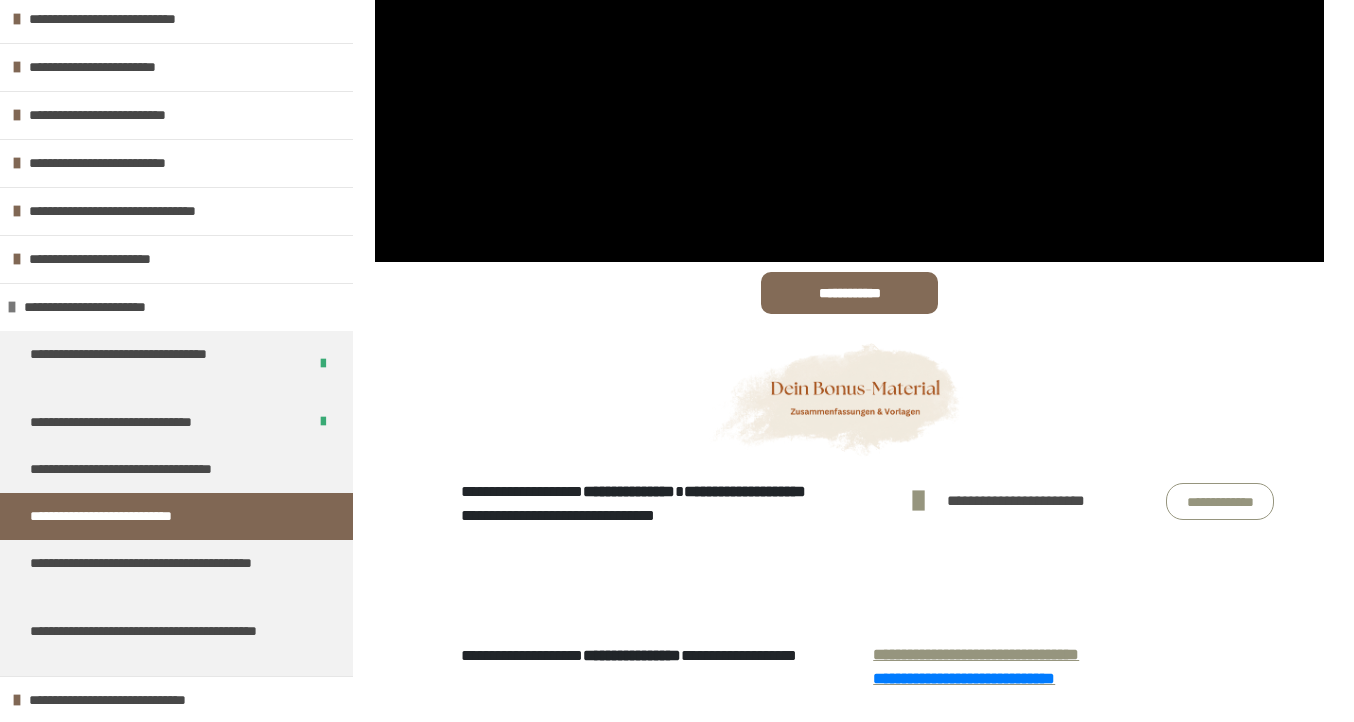 click on "**********" at bounding box center [1220, 501] 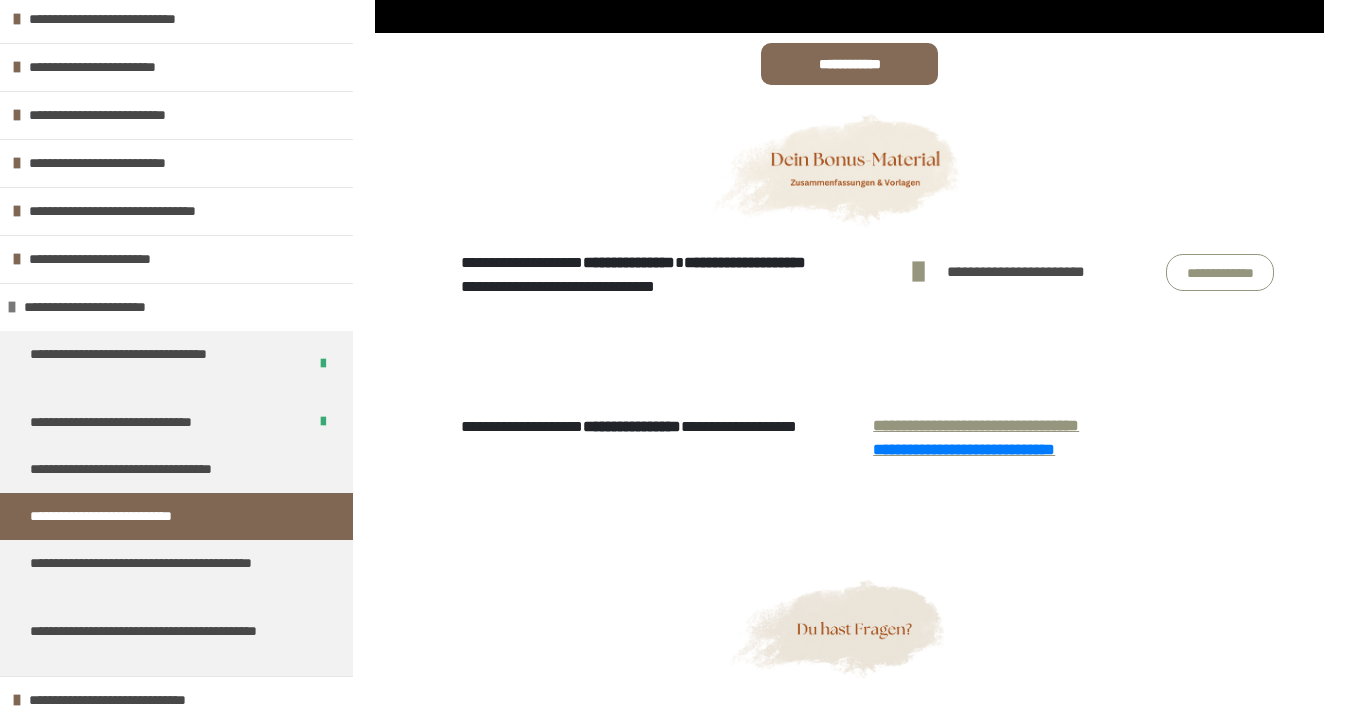 scroll, scrollTop: 804, scrollLeft: 0, axis: vertical 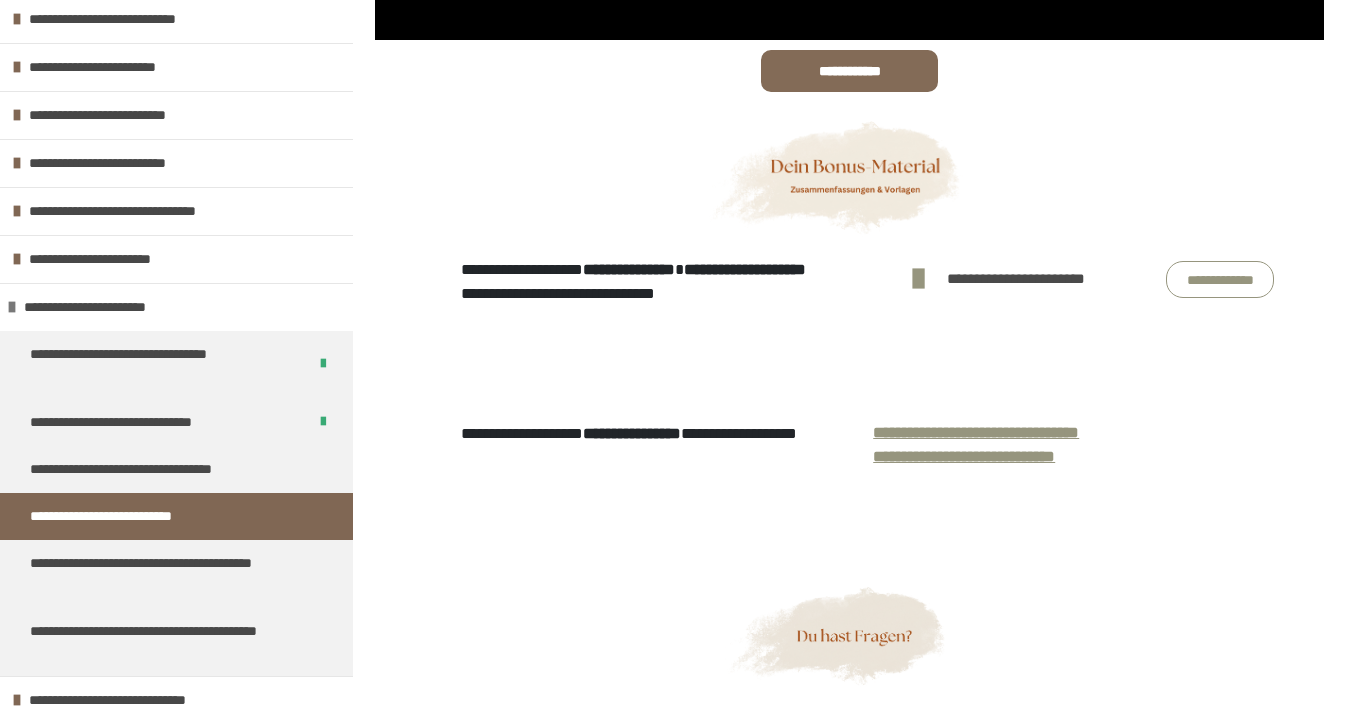 click on "**********" at bounding box center (964, 456) 